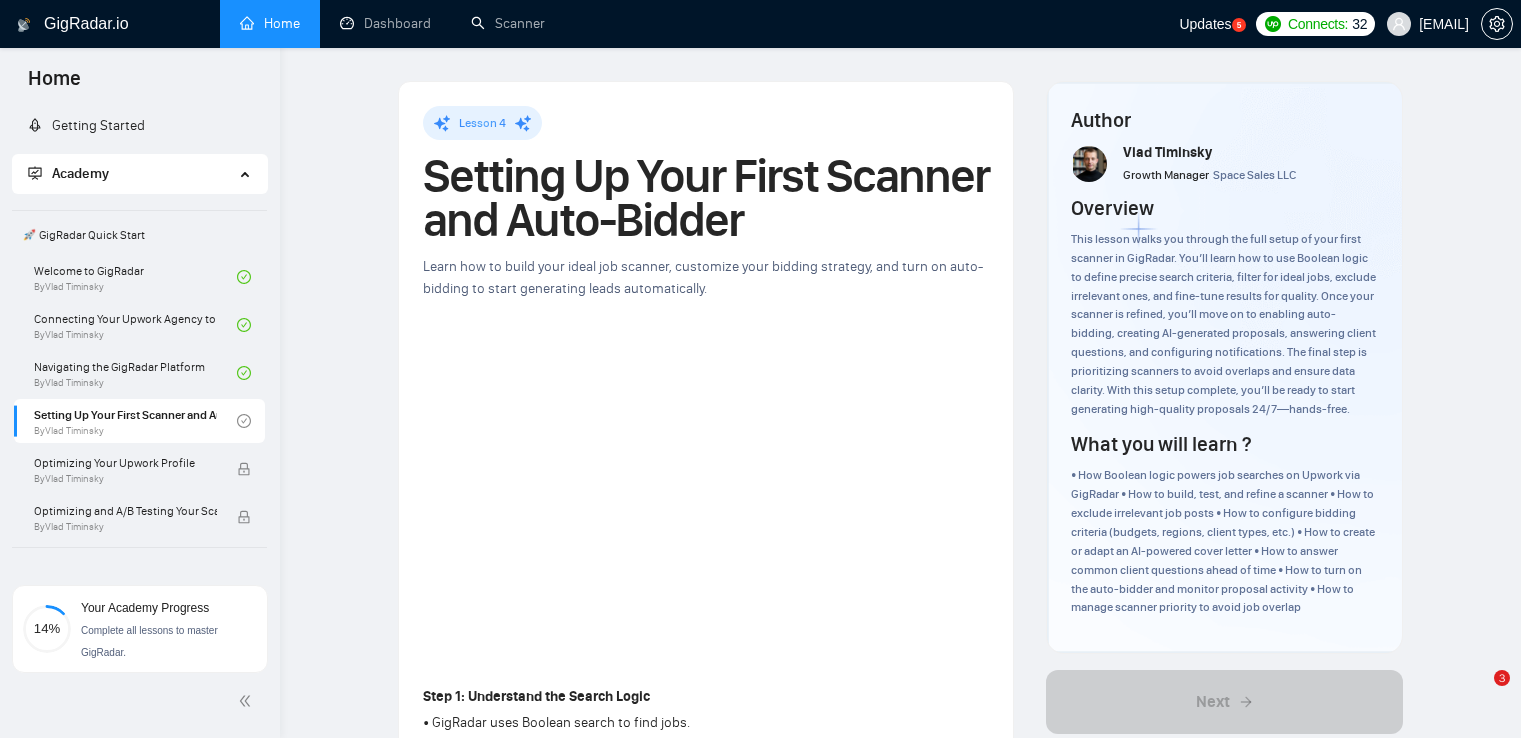 scroll, scrollTop: 1800, scrollLeft: 0, axis: vertical 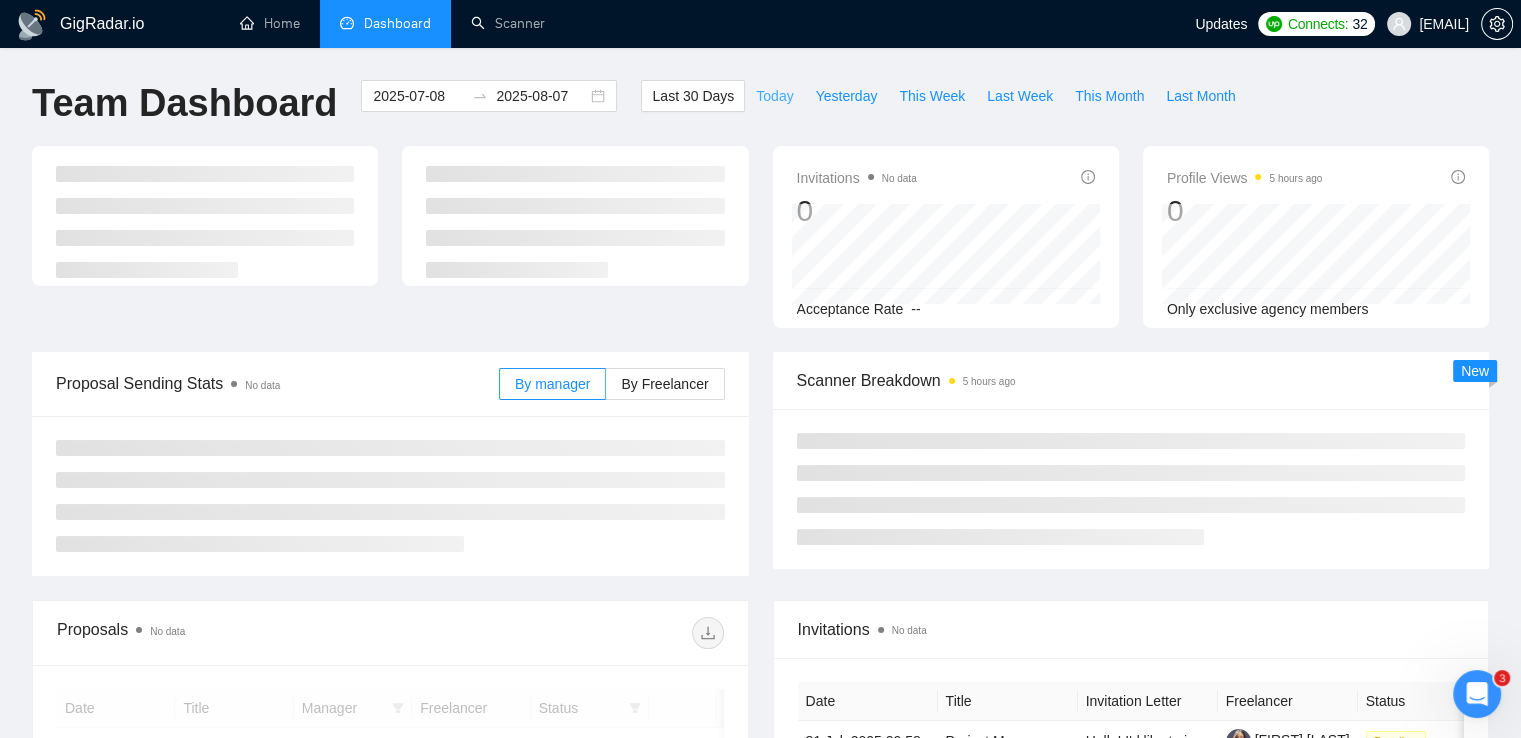 click on "Today" at bounding box center [774, 96] 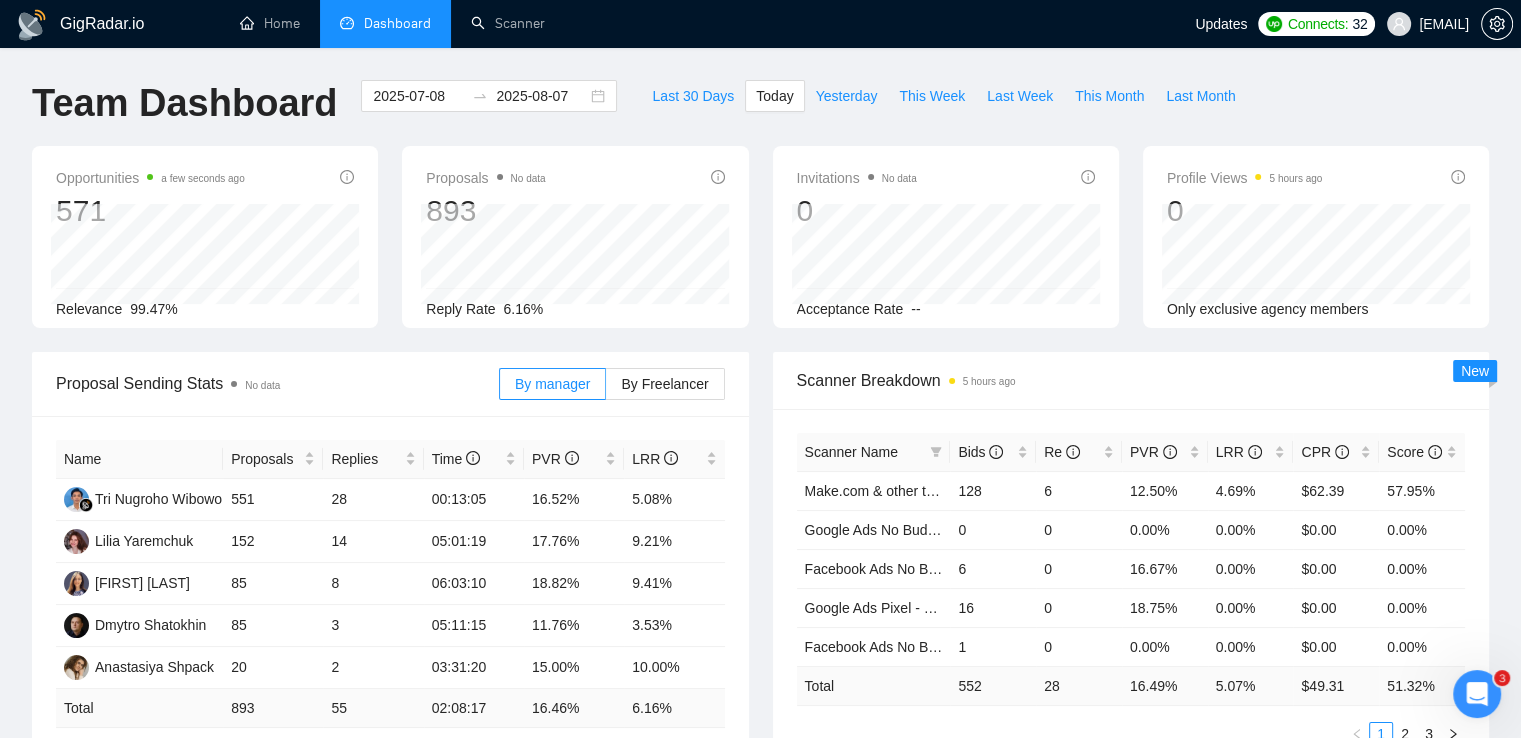 type on "2025-08-07" 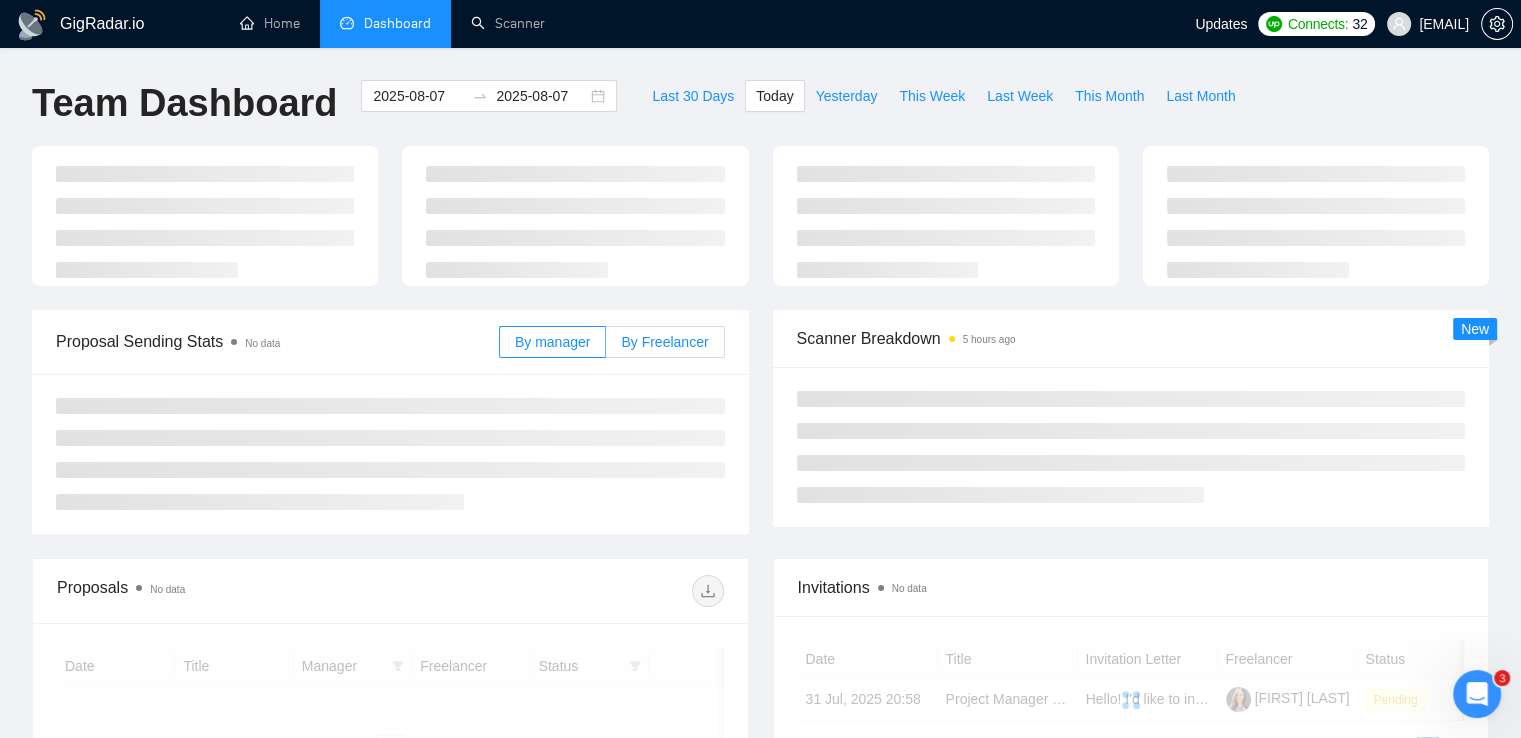 click on "By Freelancer" at bounding box center (664, 342) 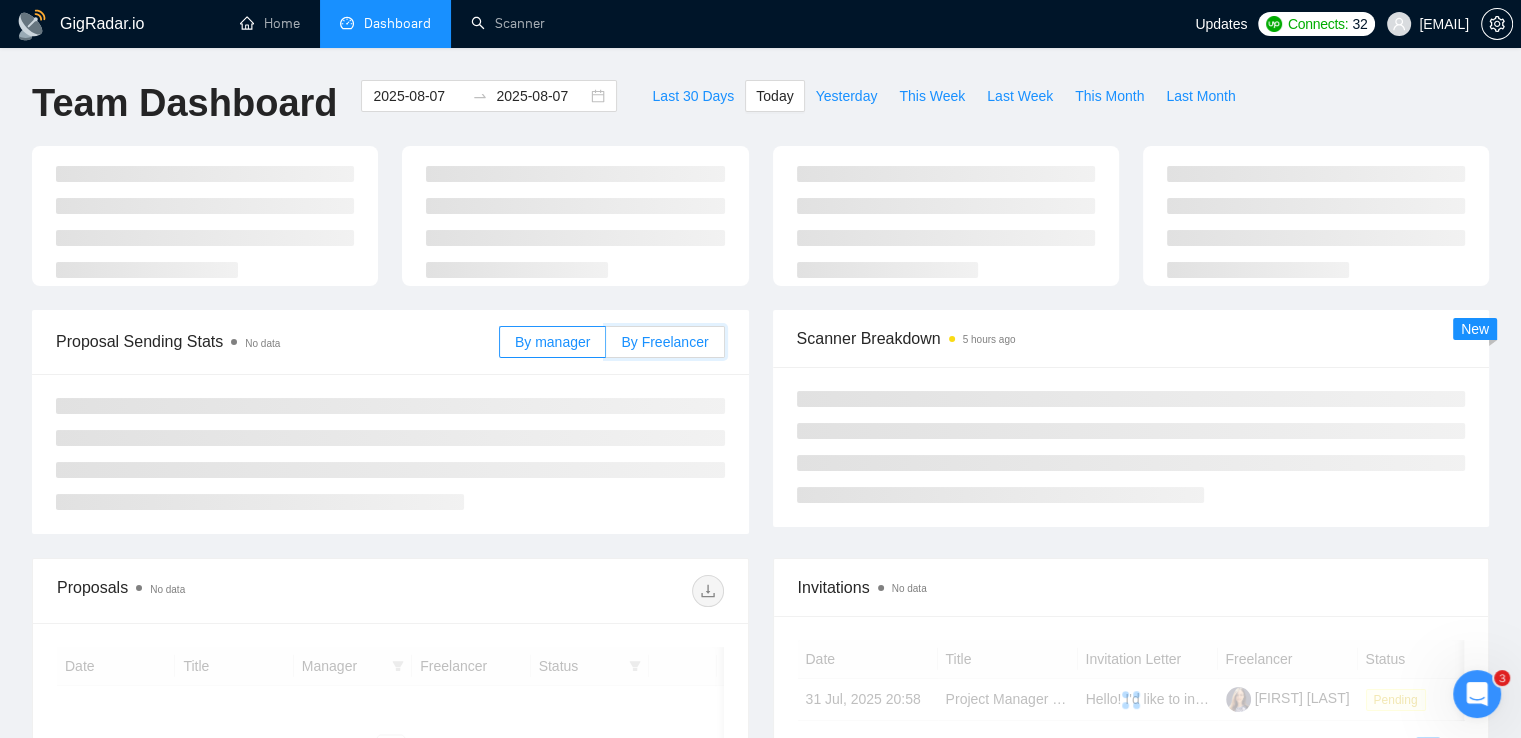 click on "By Freelancer" at bounding box center [606, 347] 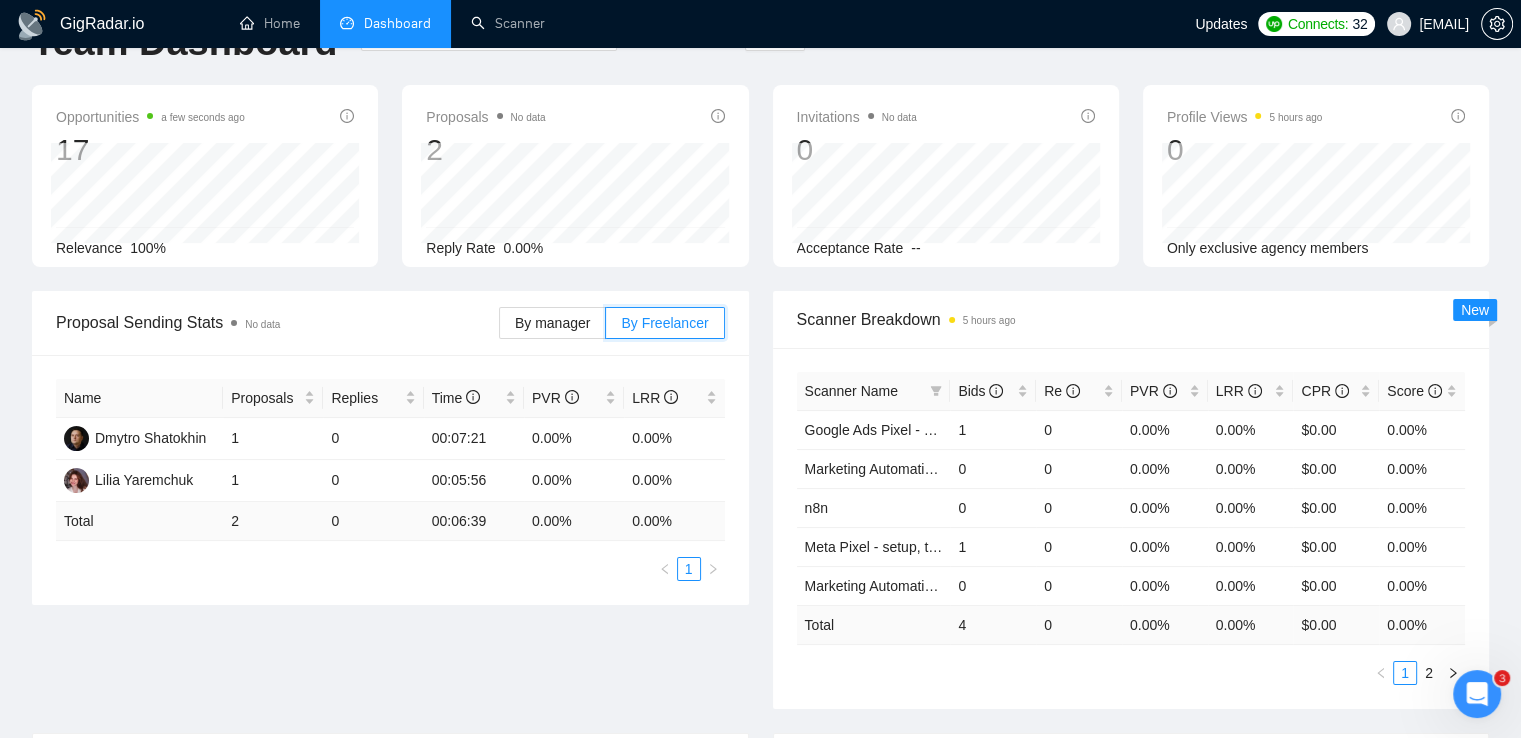 scroll, scrollTop: 0, scrollLeft: 0, axis: both 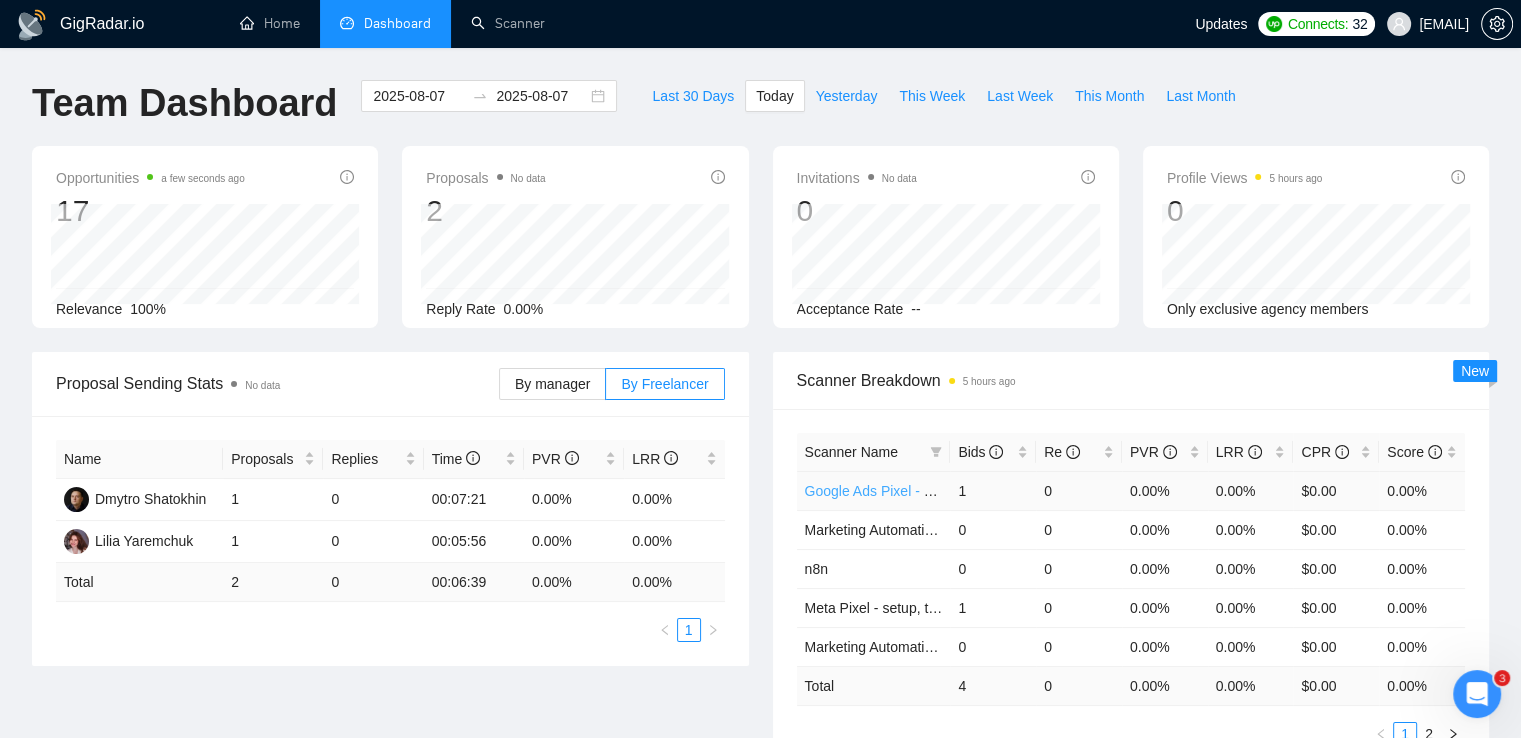 click on "Google Ads Pixel - setup, troubleshooting, tracking" at bounding box center (962, 491) 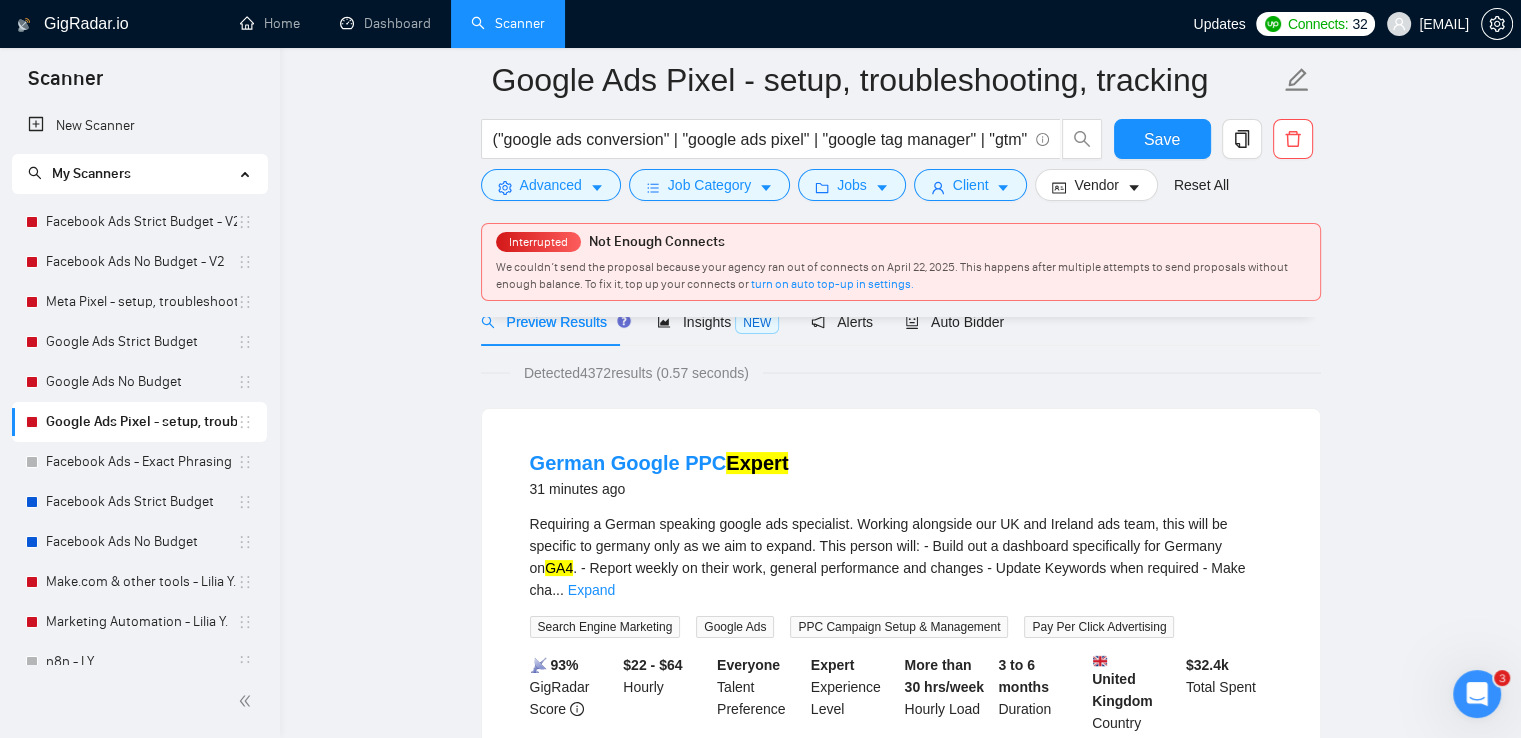 scroll, scrollTop: 0, scrollLeft: 0, axis: both 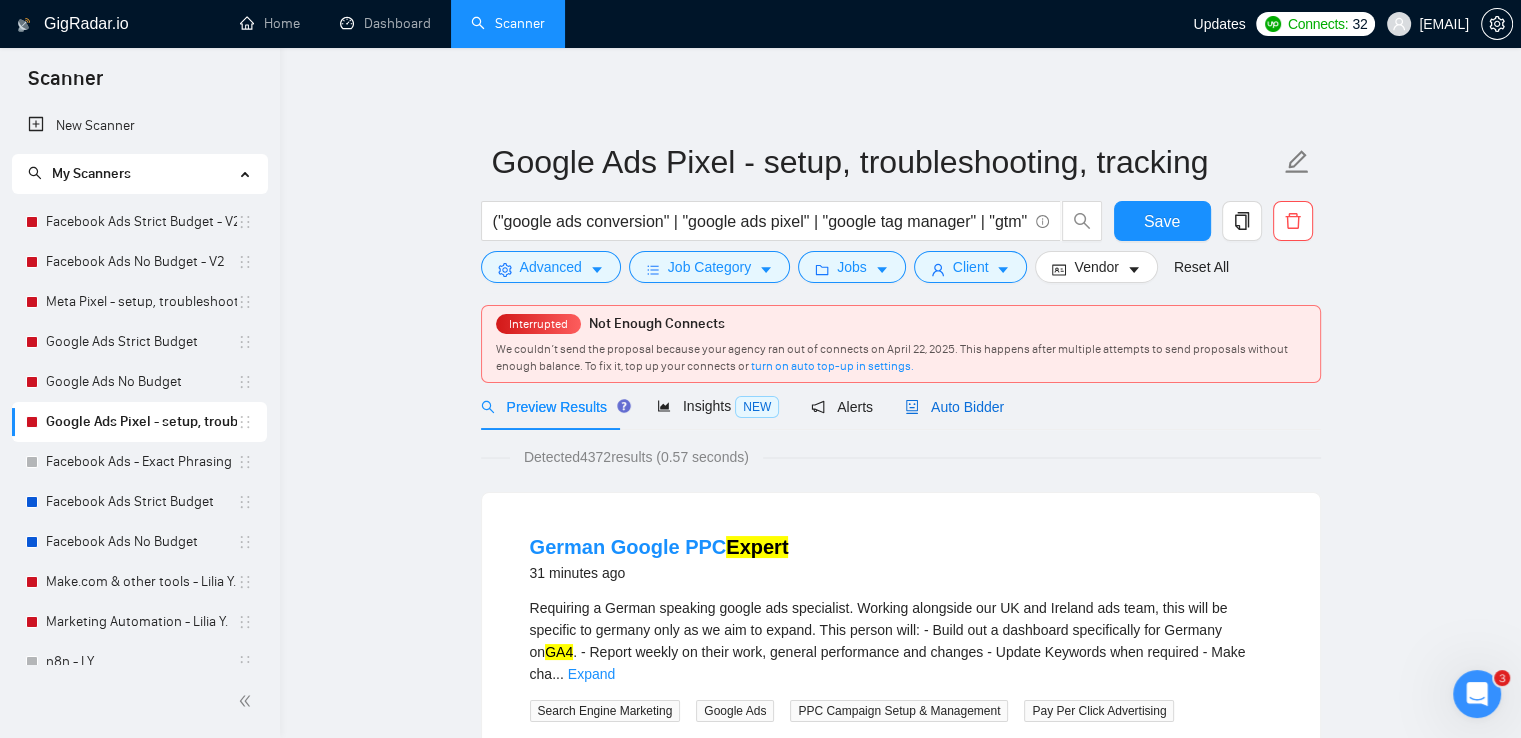 click on "Auto Bidder" at bounding box center [954, 407] 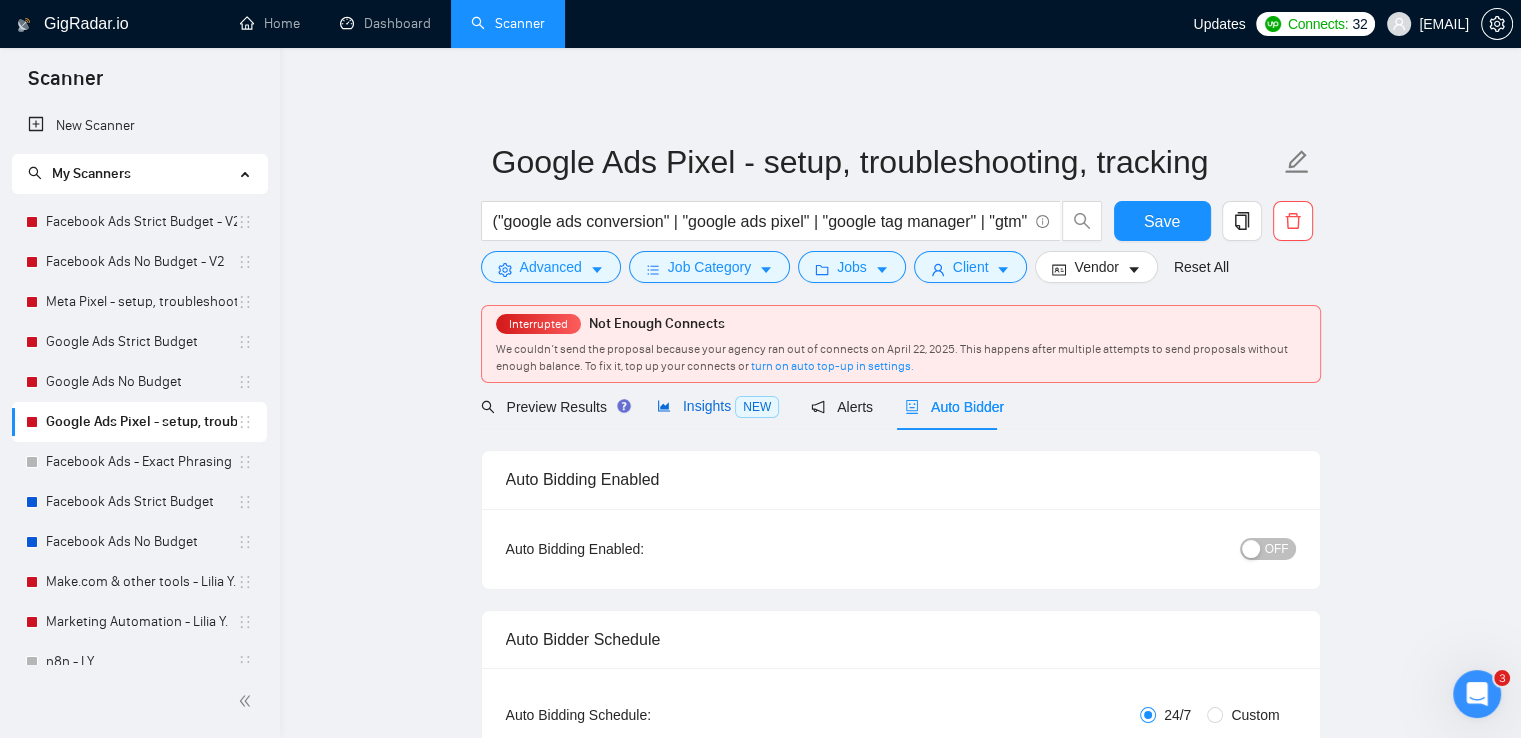 click on "Insights NEW" at bounding box center (718, 406) 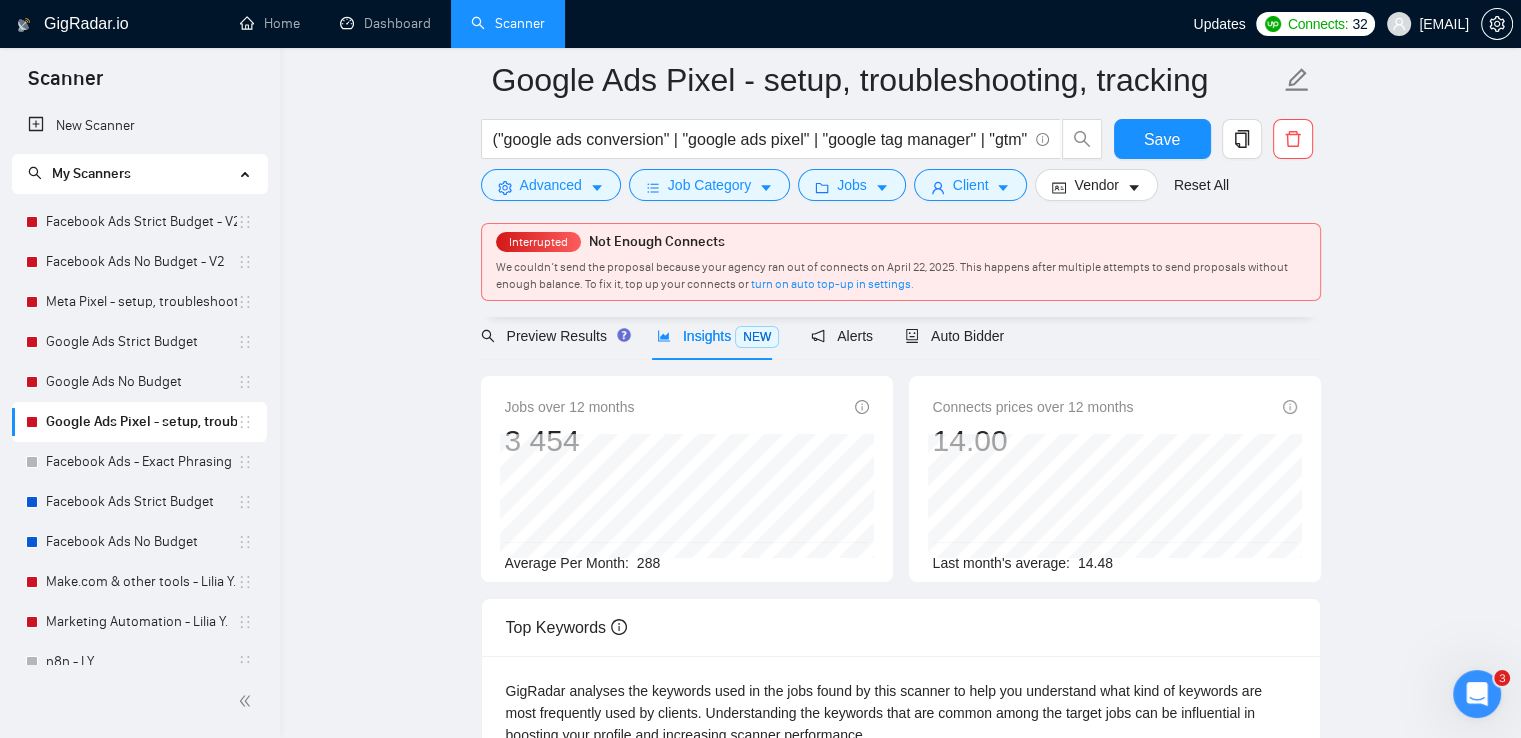 scroll, scrollTop: 100, scrollLeft: 0, axis: vertical 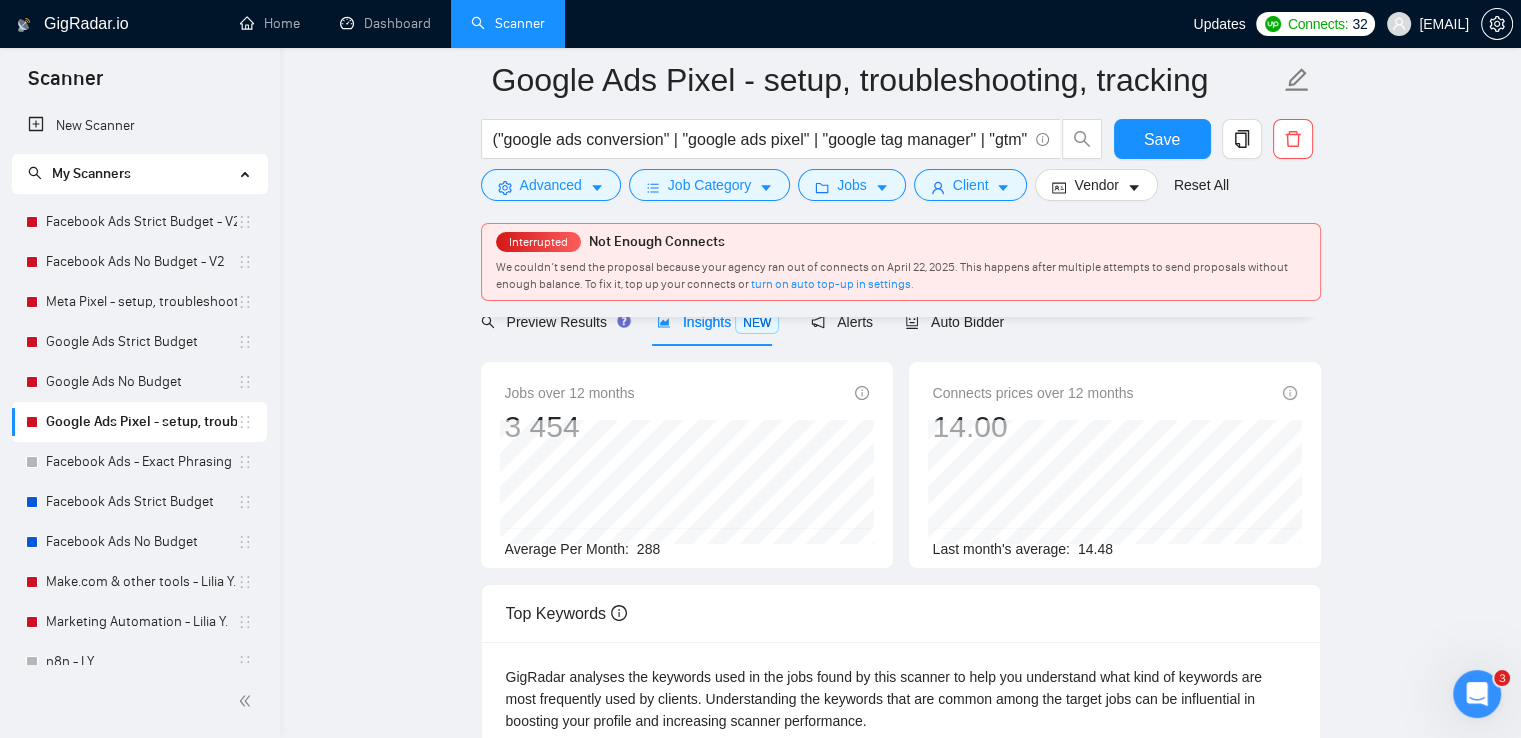 click on "Interrupted Not Enough Connects We couldn’t send the proposal because your agency ran out of connects on April 22, 2025. This happens after multiple attempts to send proposals without enough balance. To fix it, top up your connects or   turn on auto top-up in settings." at bounding box center [901, 264] 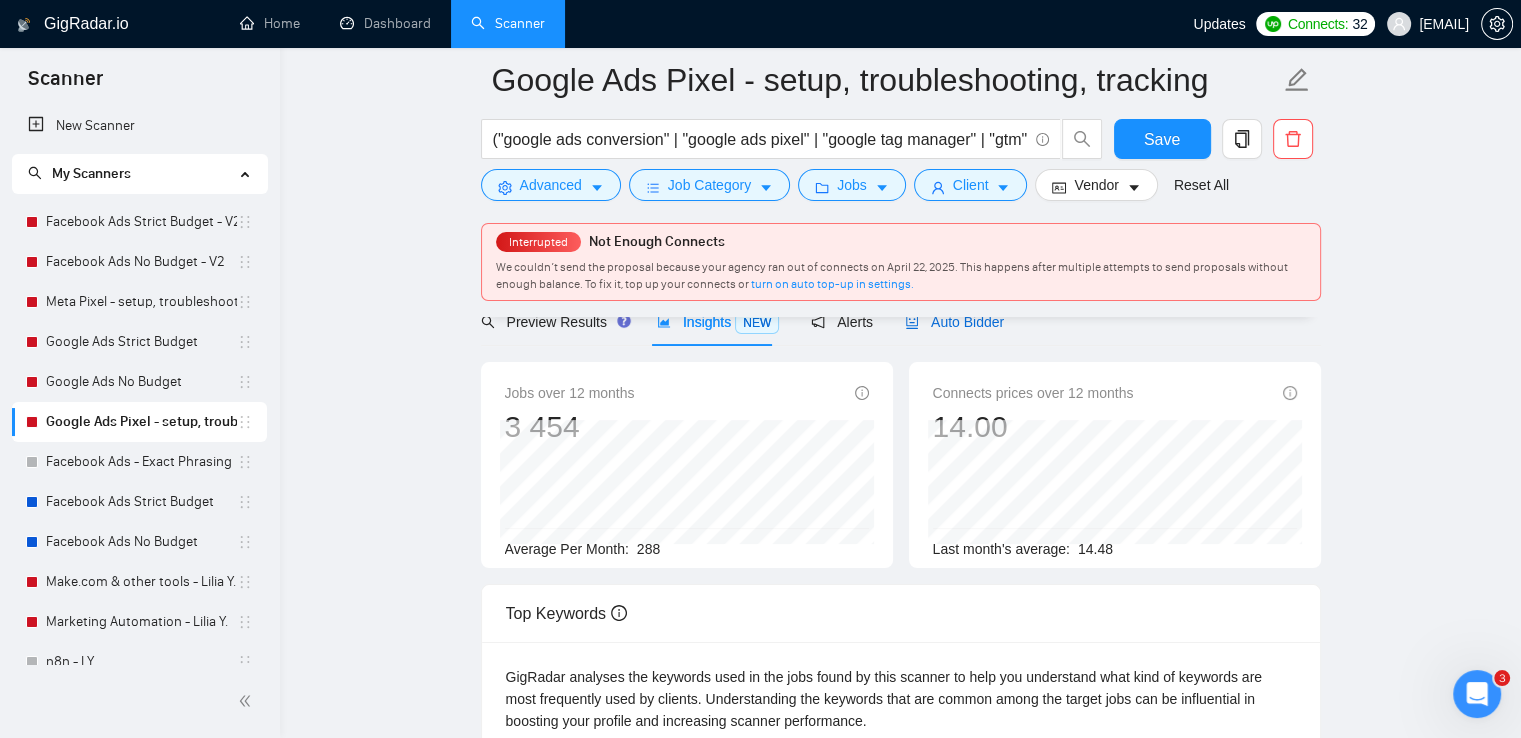 click on "Auto Bidder" at bounding box center [954, 322] 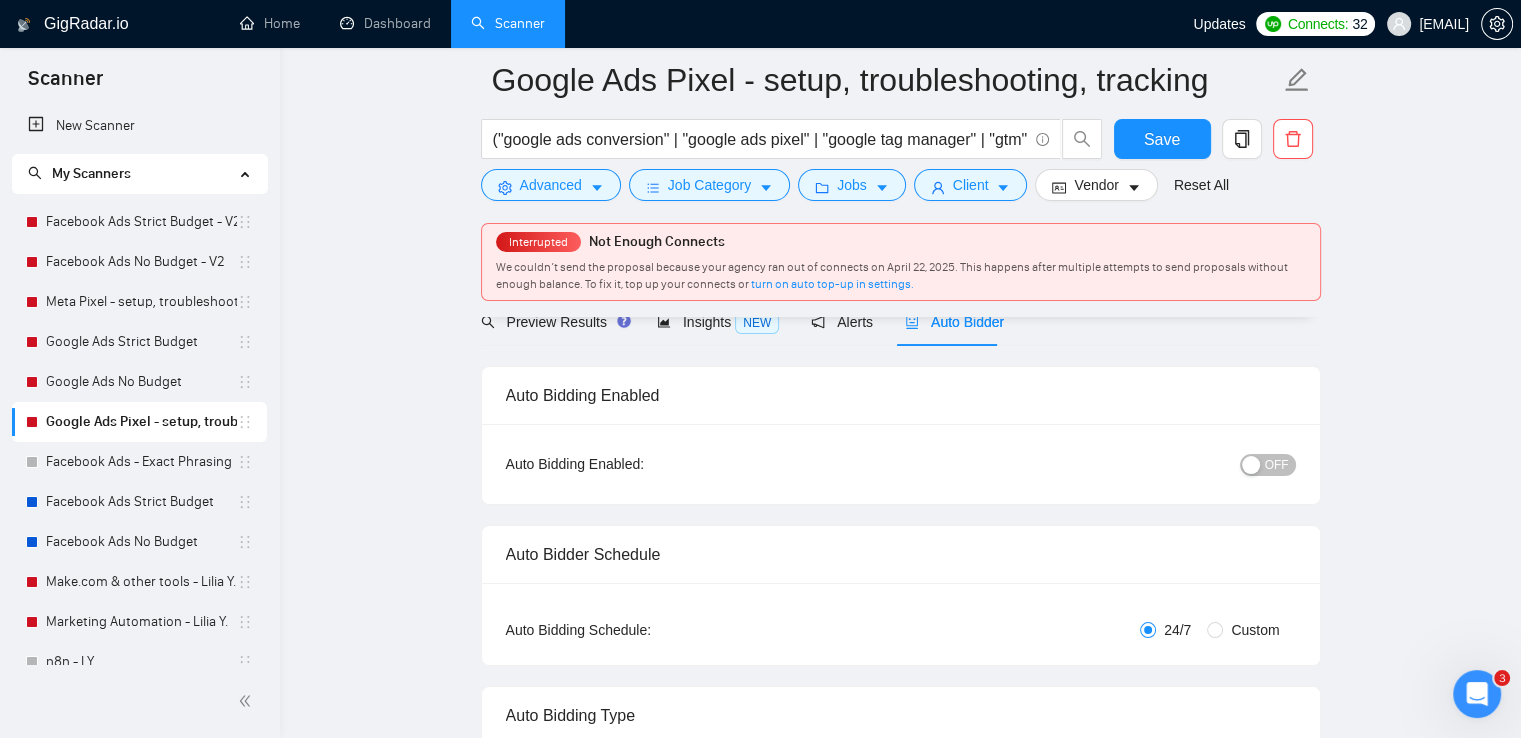 click on "OFF" at bounding box center (1277, 465) 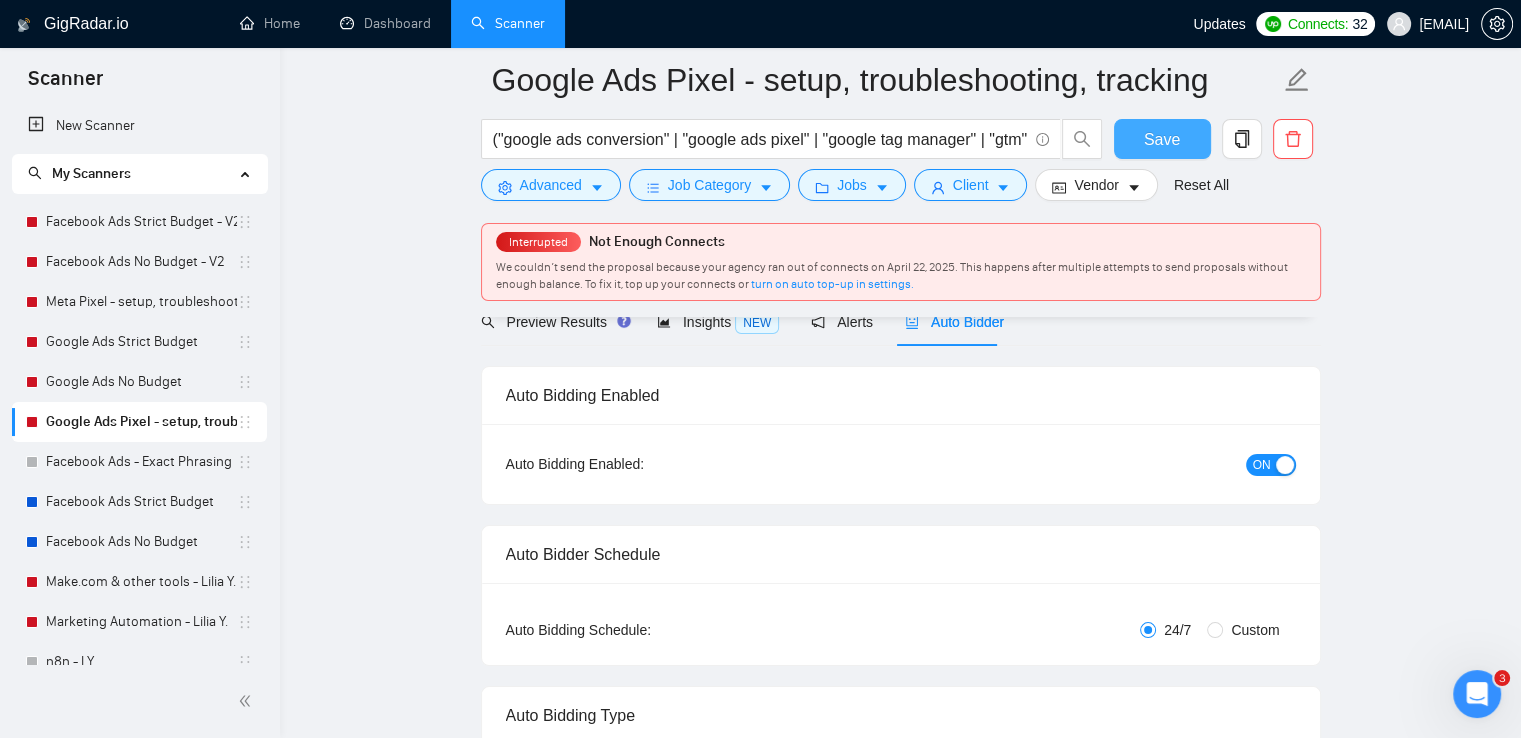 click on "Save" at bounding box center [1162, 139] 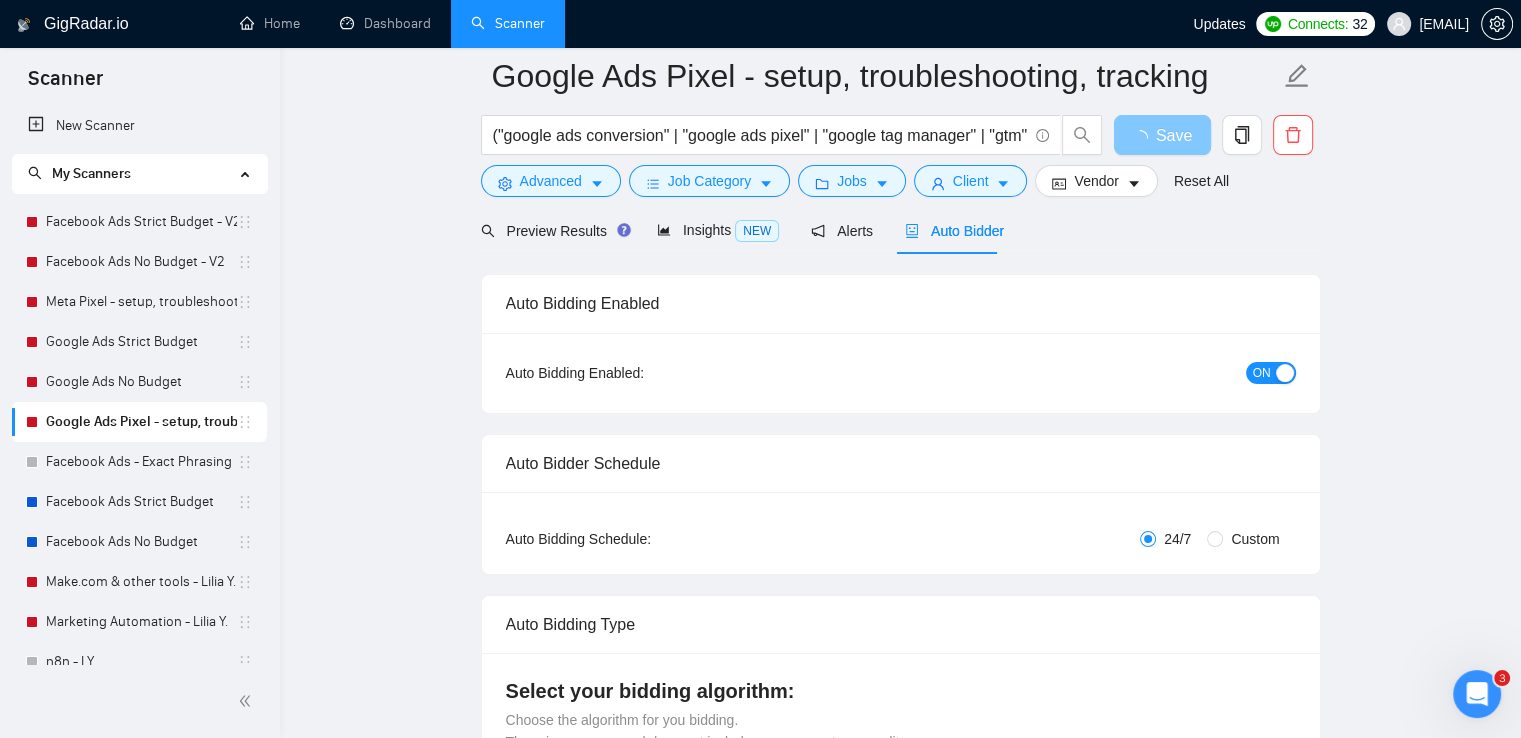 scroll, scrollTop: 0, scrollLeft: 0, axis: both 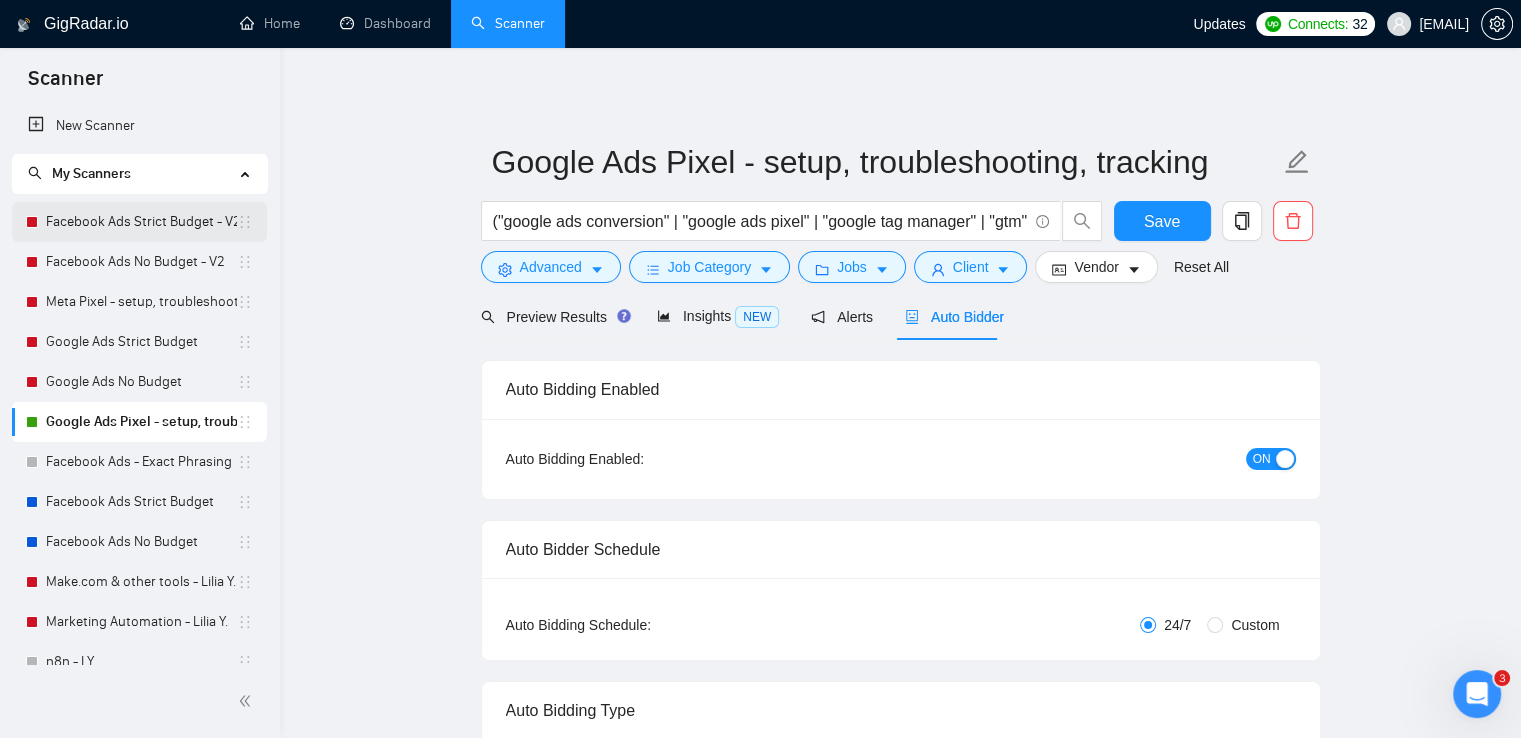 click on "Facebook Ads Strict Budget - V2" at bounding box center (141, 222) 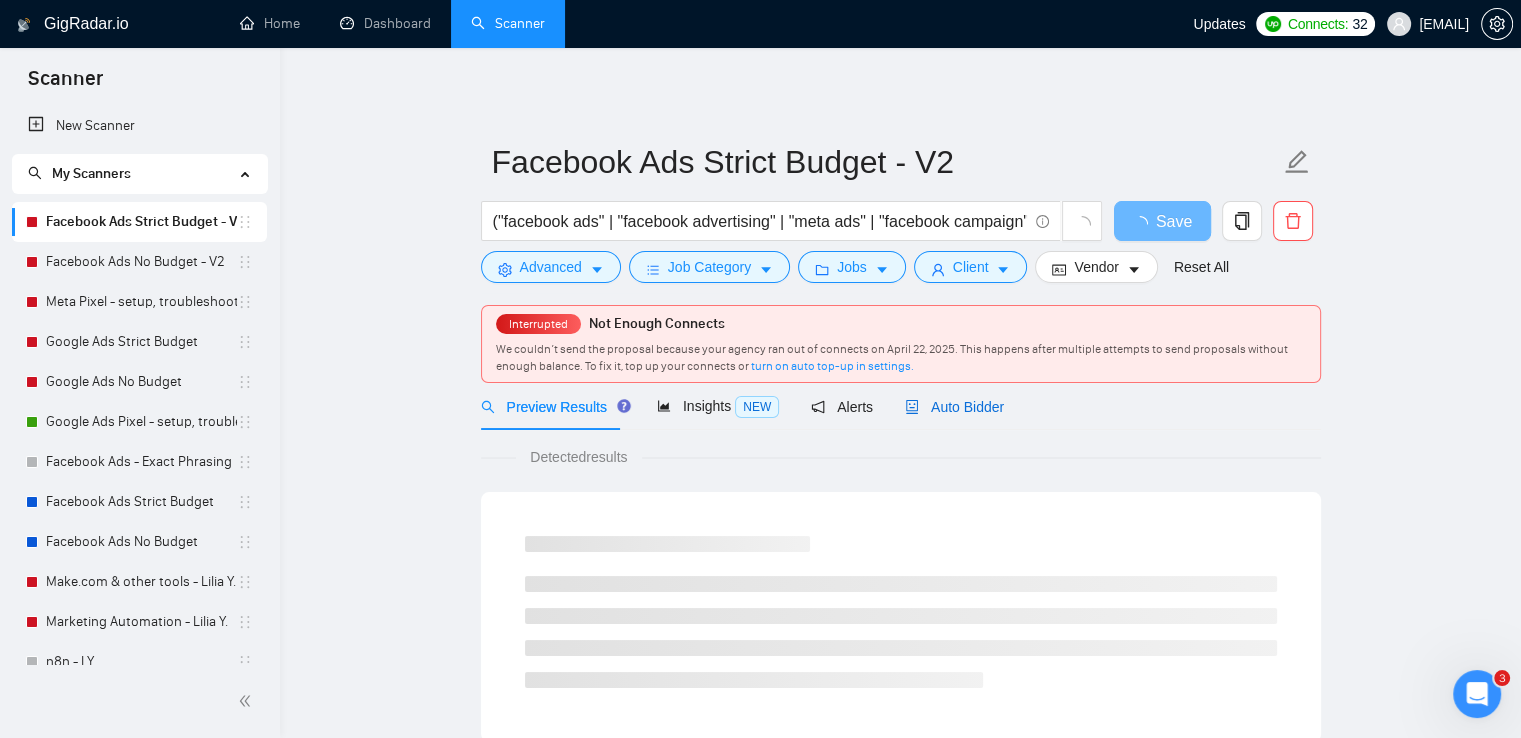 click on "Auto Bidder" at bounding box center (954, 407) 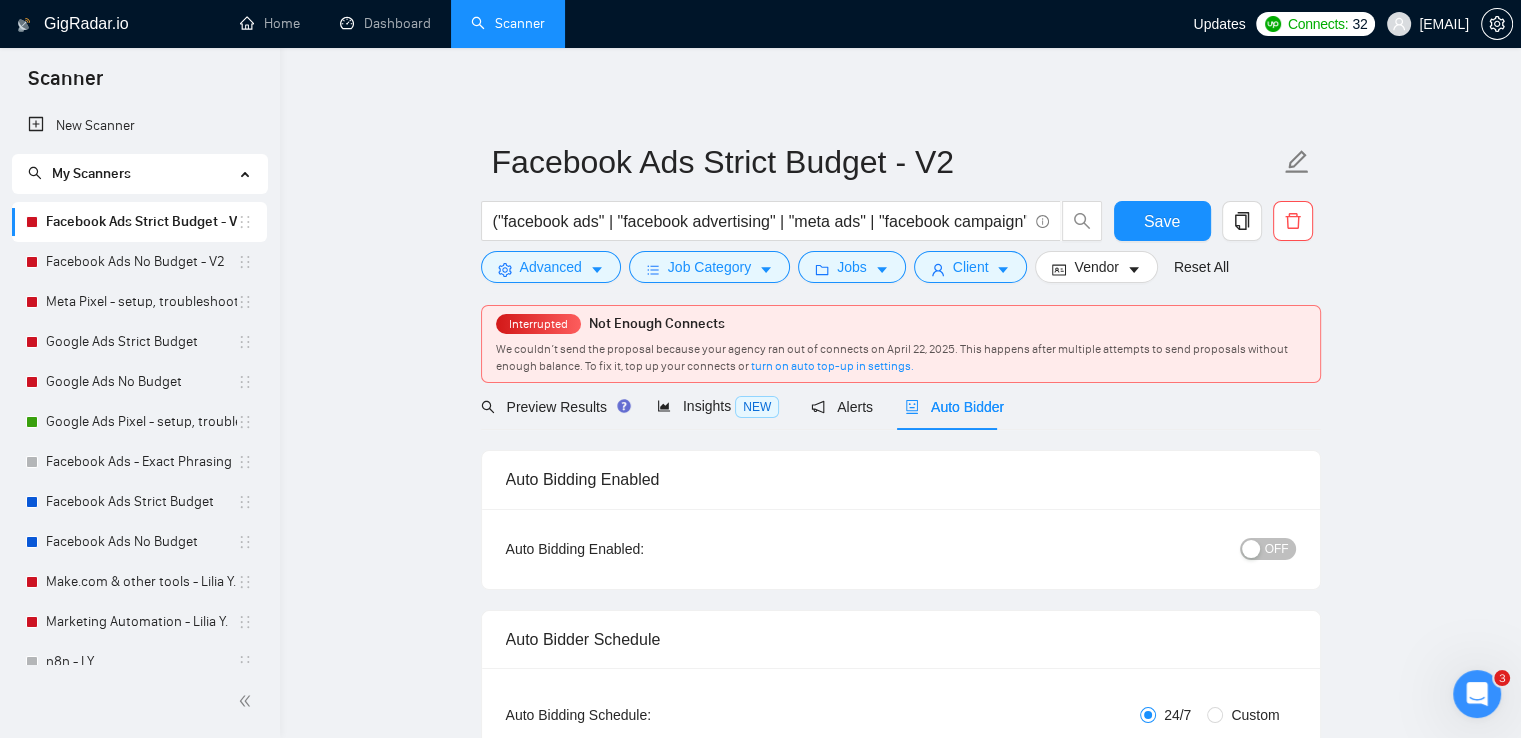 click on "OFF" at bounding box center [1277, 549] 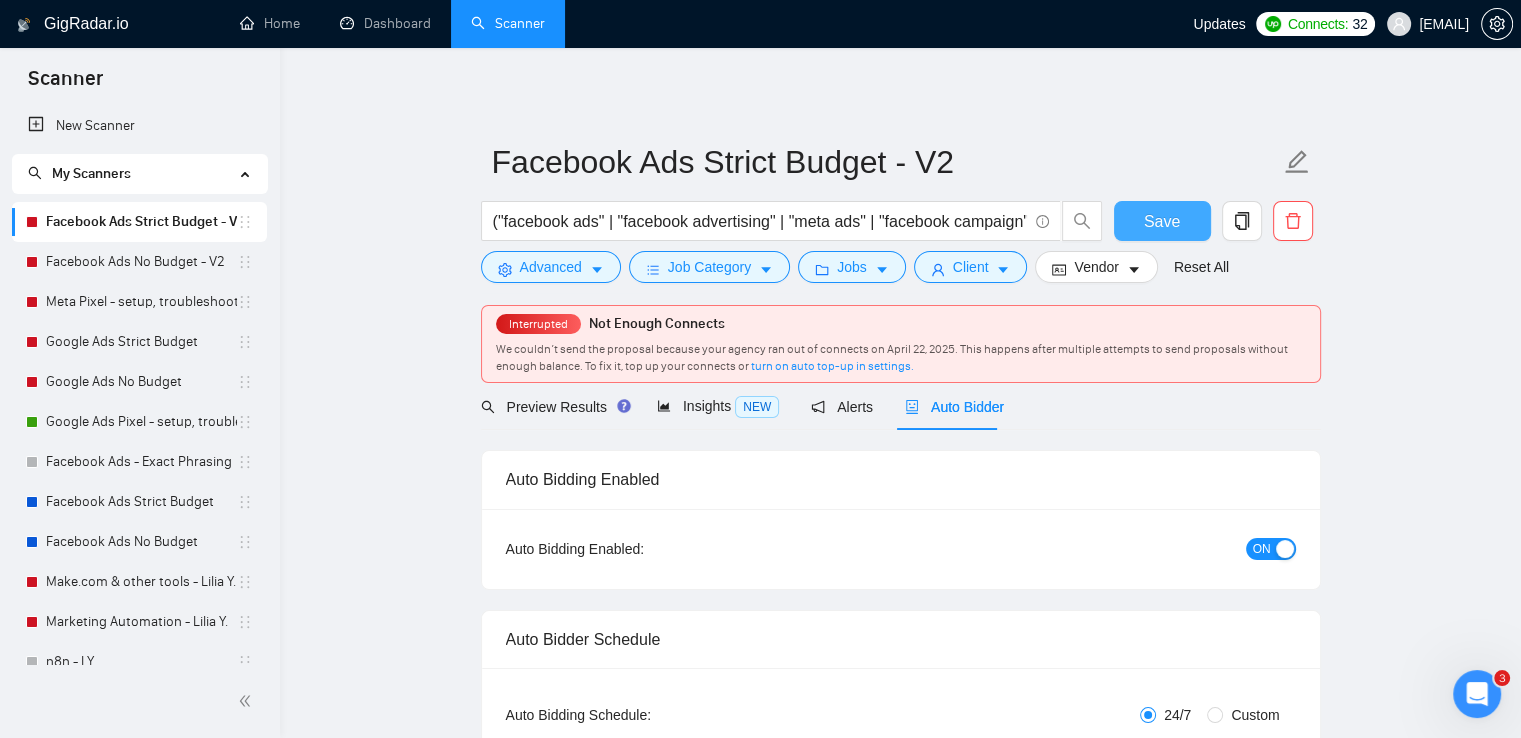 click on "Save" at bounding box center [1162, 221] 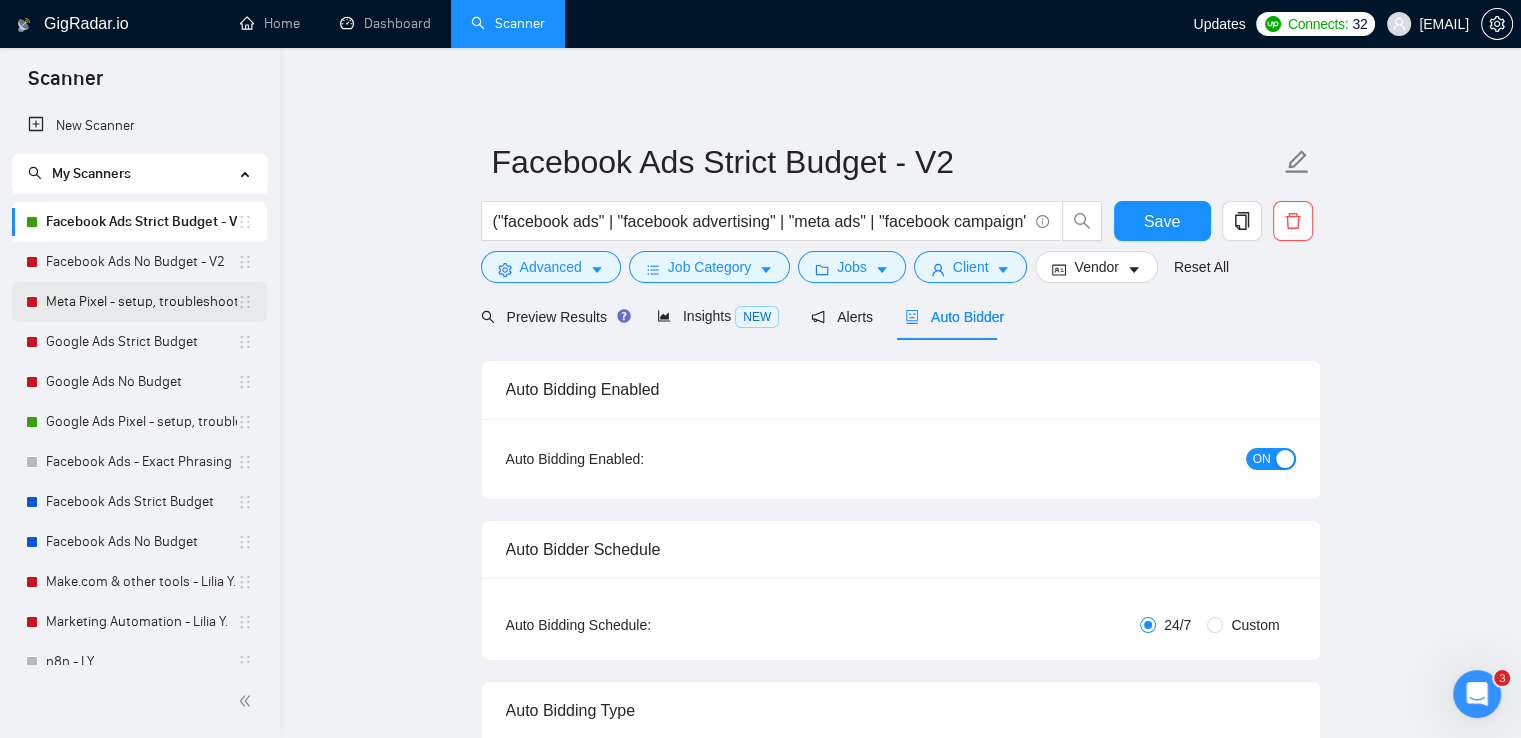 click on "Meta Pixel - setup, troubleshooting, tracking" at bounding box center [141, 302] 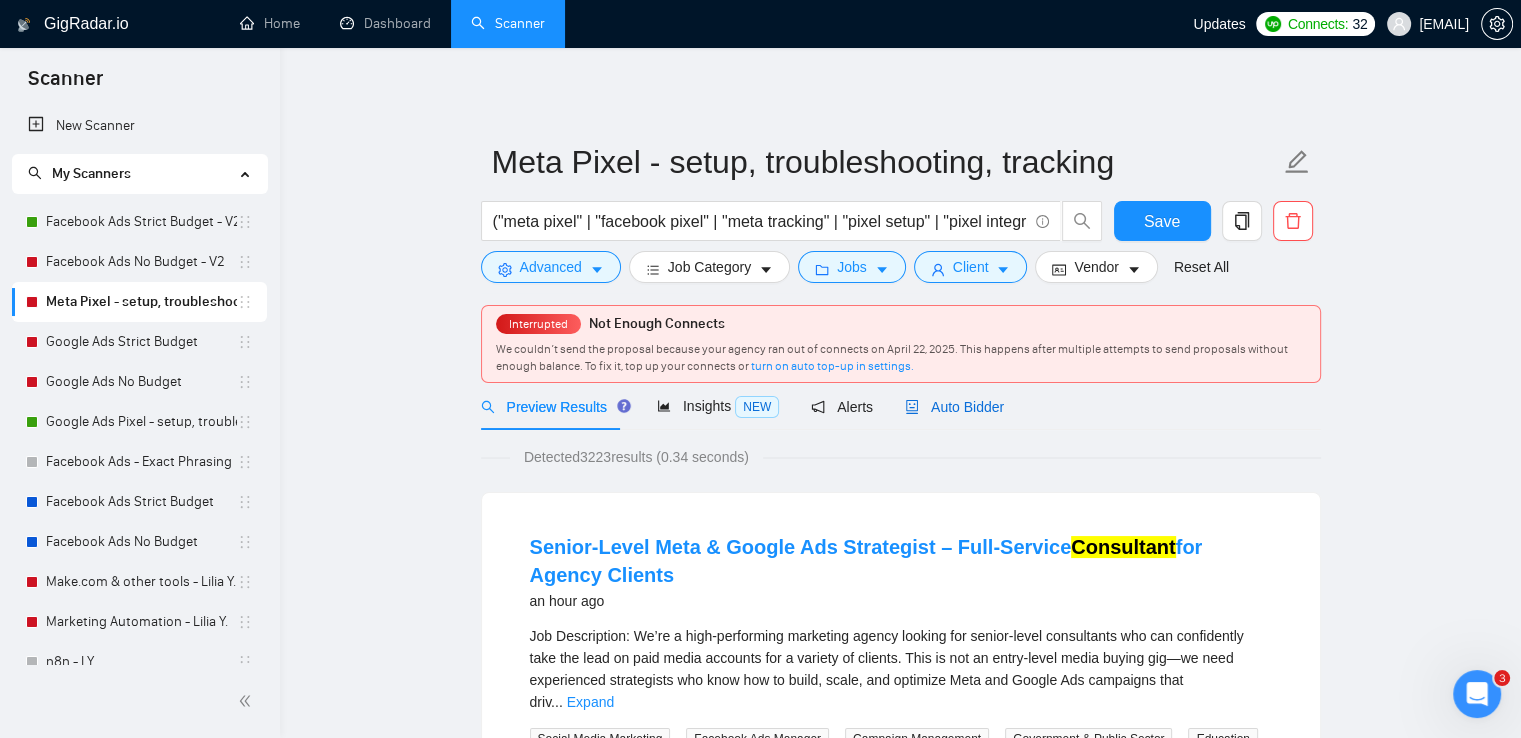 click on "Auto Bidder" at bounding box center [954, 407] 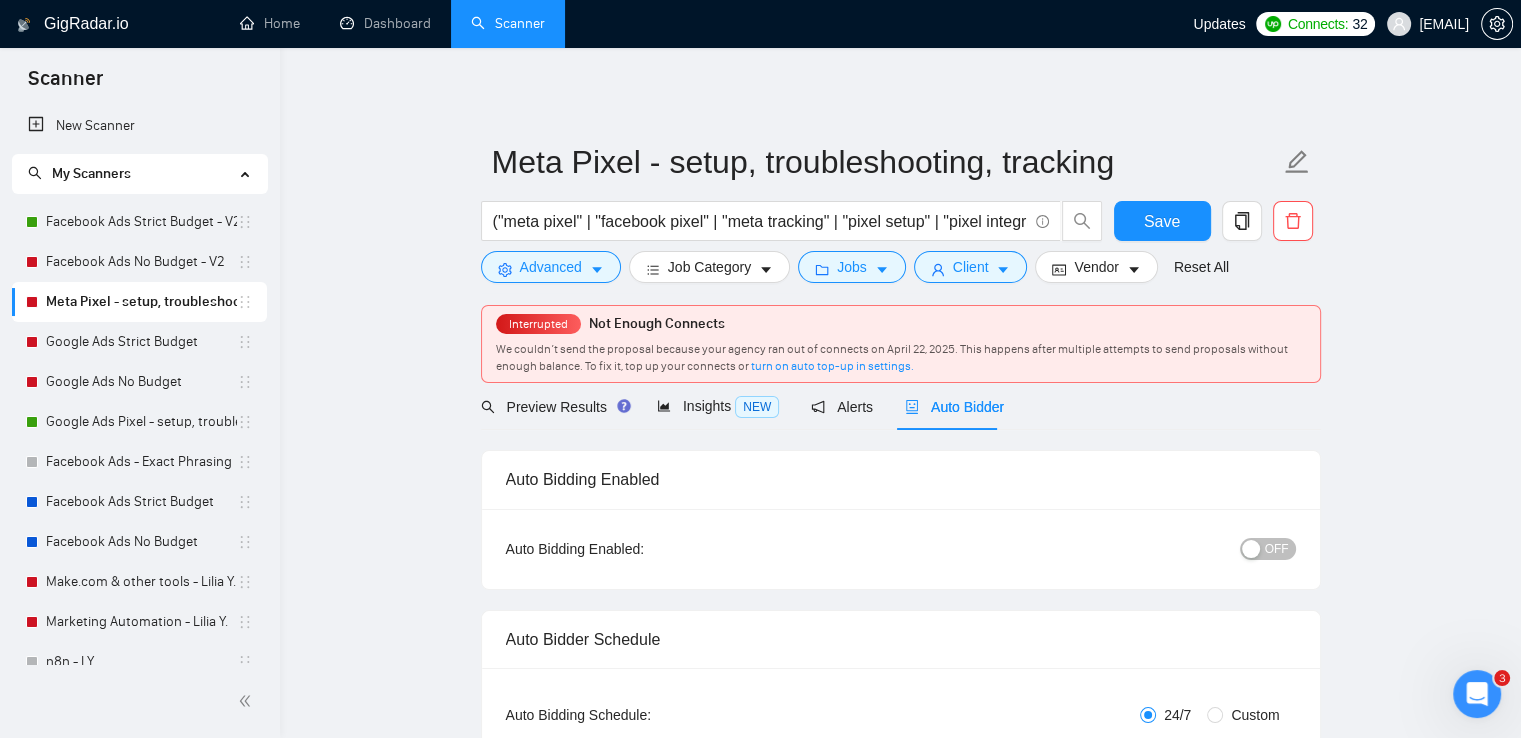 click on "OFF" at bounding box center (1277, 549) 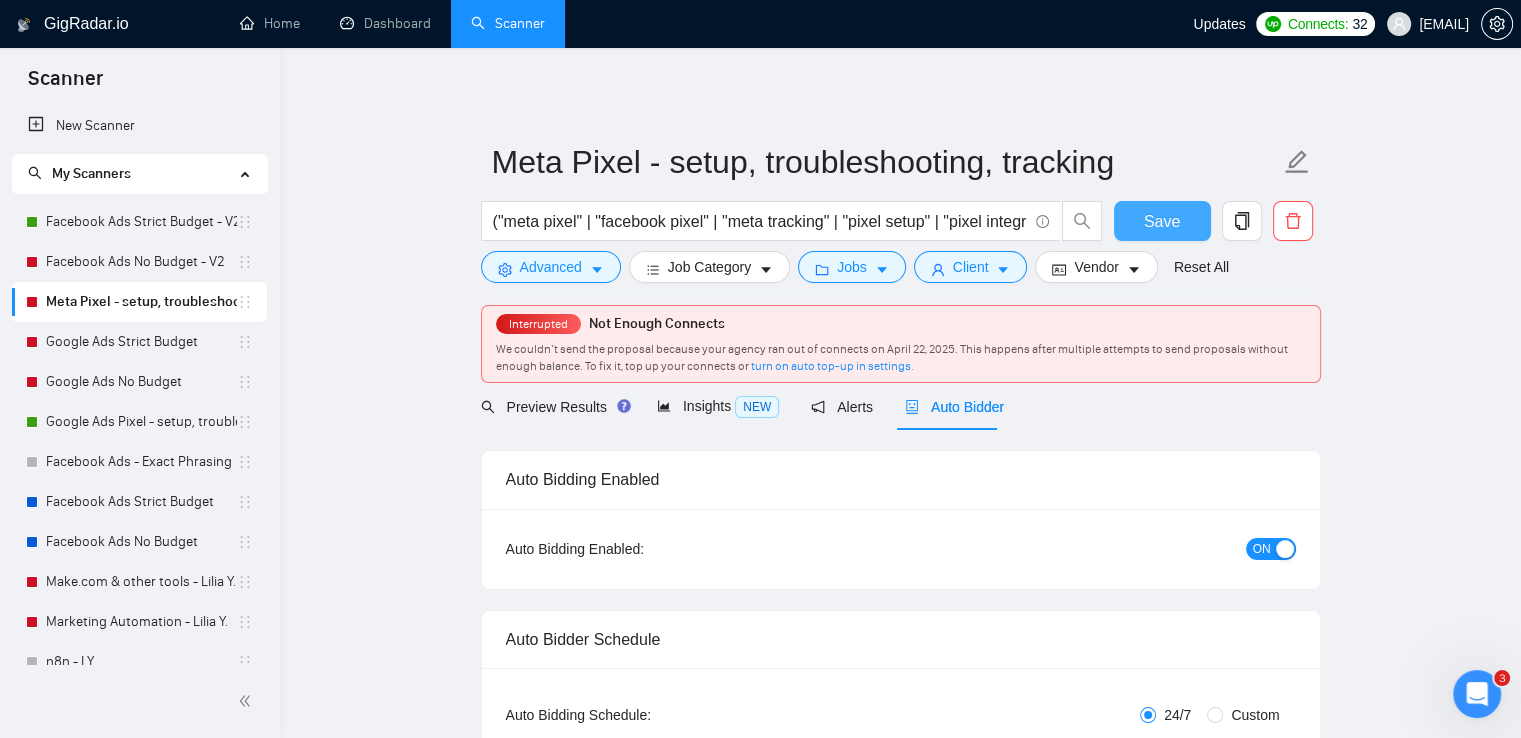 click on "Save" at bounding box center [1162, 221] 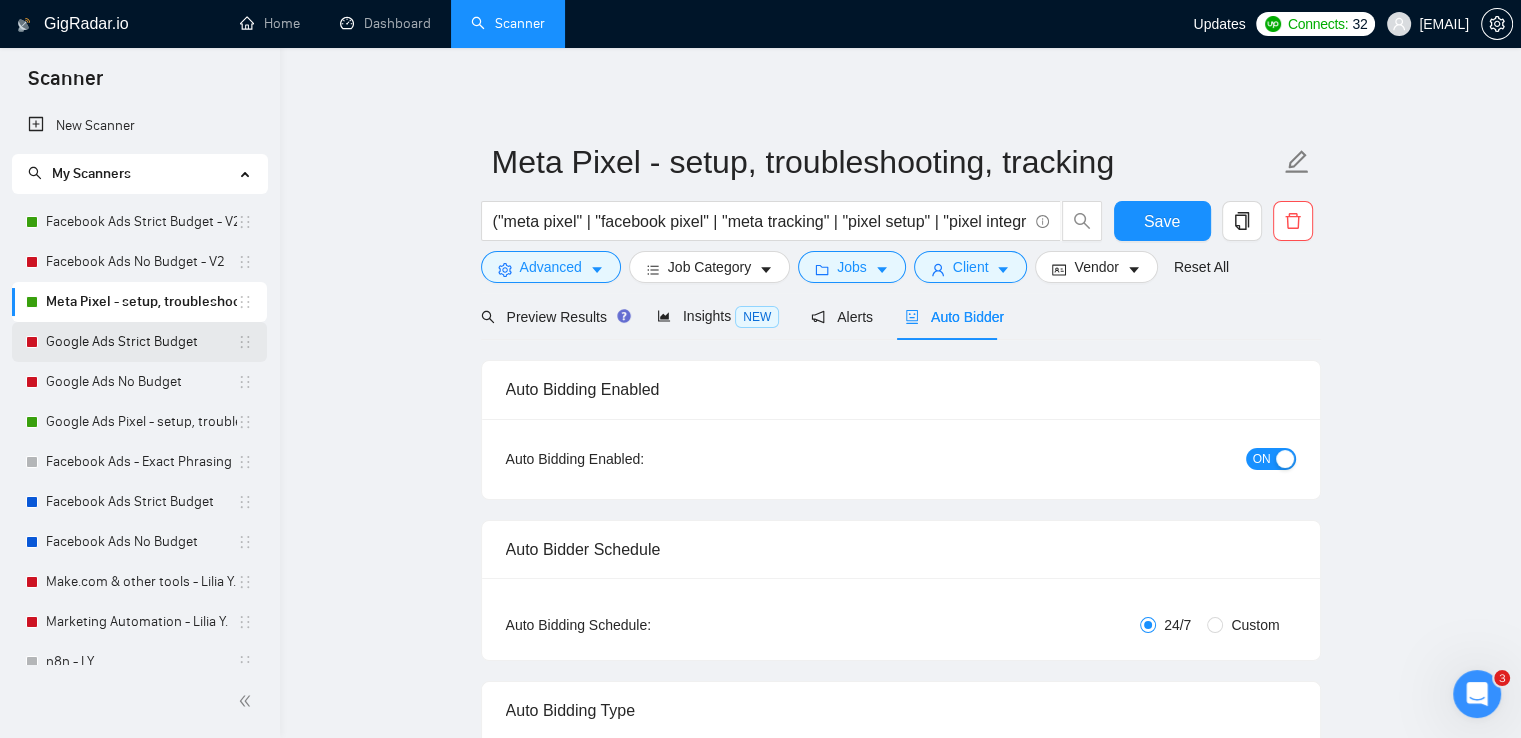 click on "Google Ads Strict Budget" at bounding box center [141, 342] 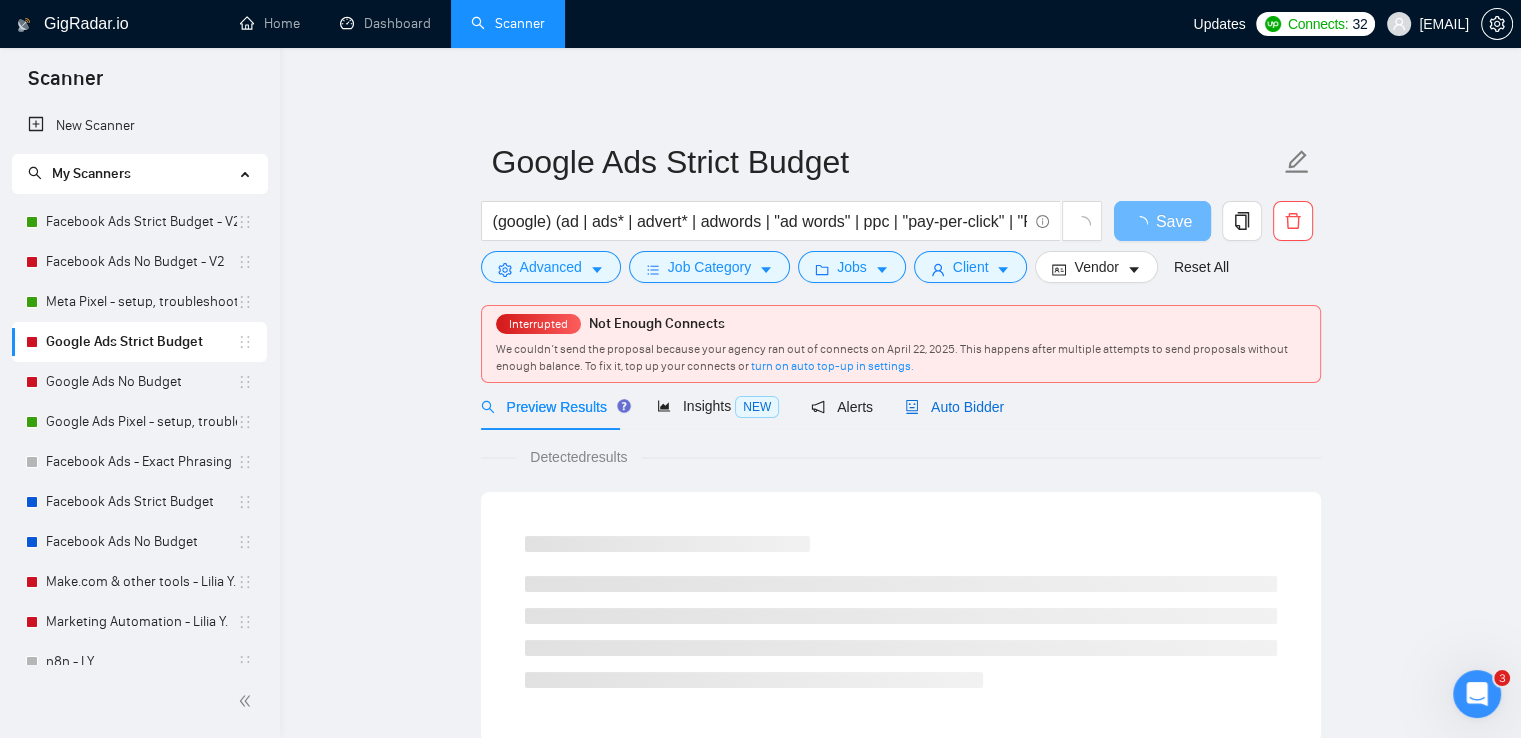 click on "Auto Bidder" at bounding box center (954, 407) 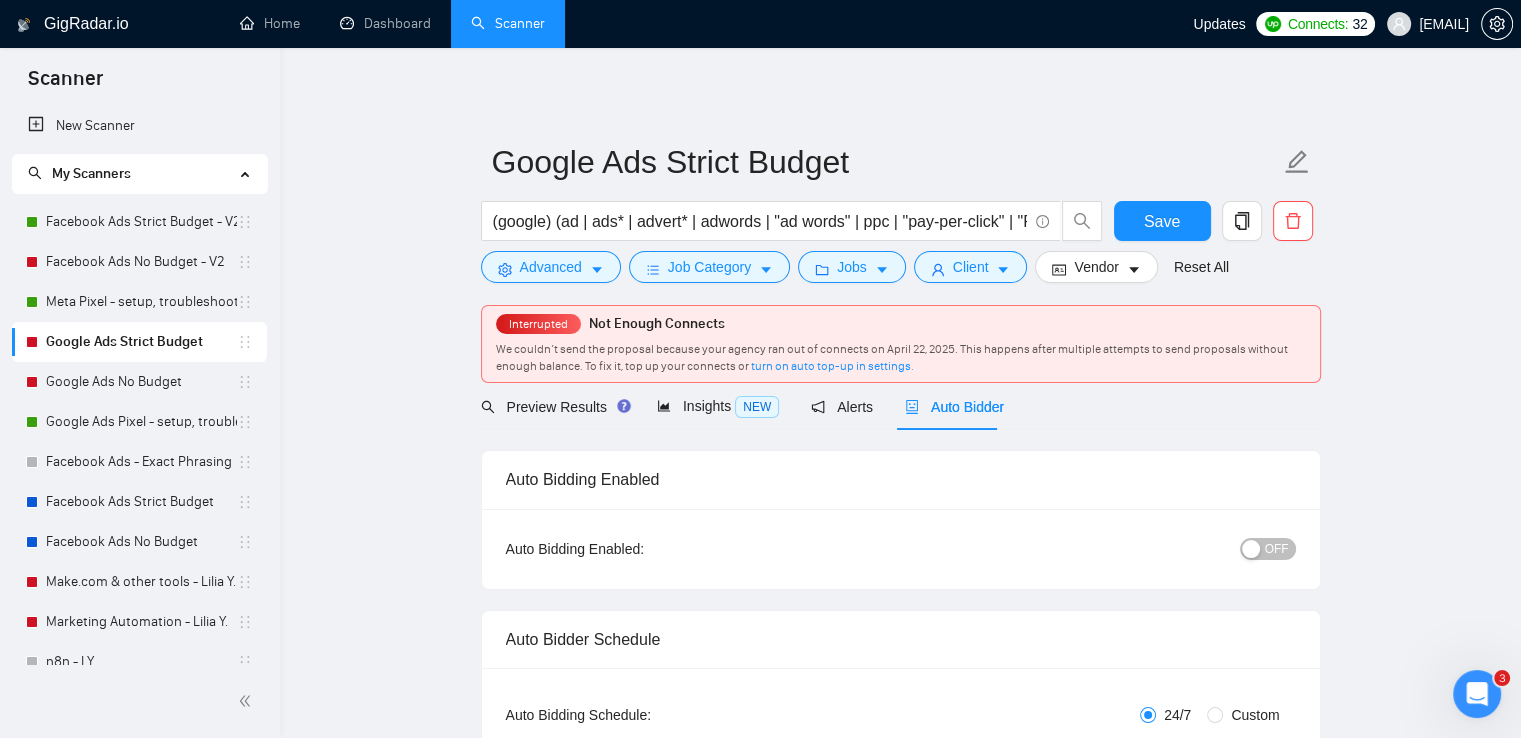 click on "OFF" at bounding box center [1277, 549] 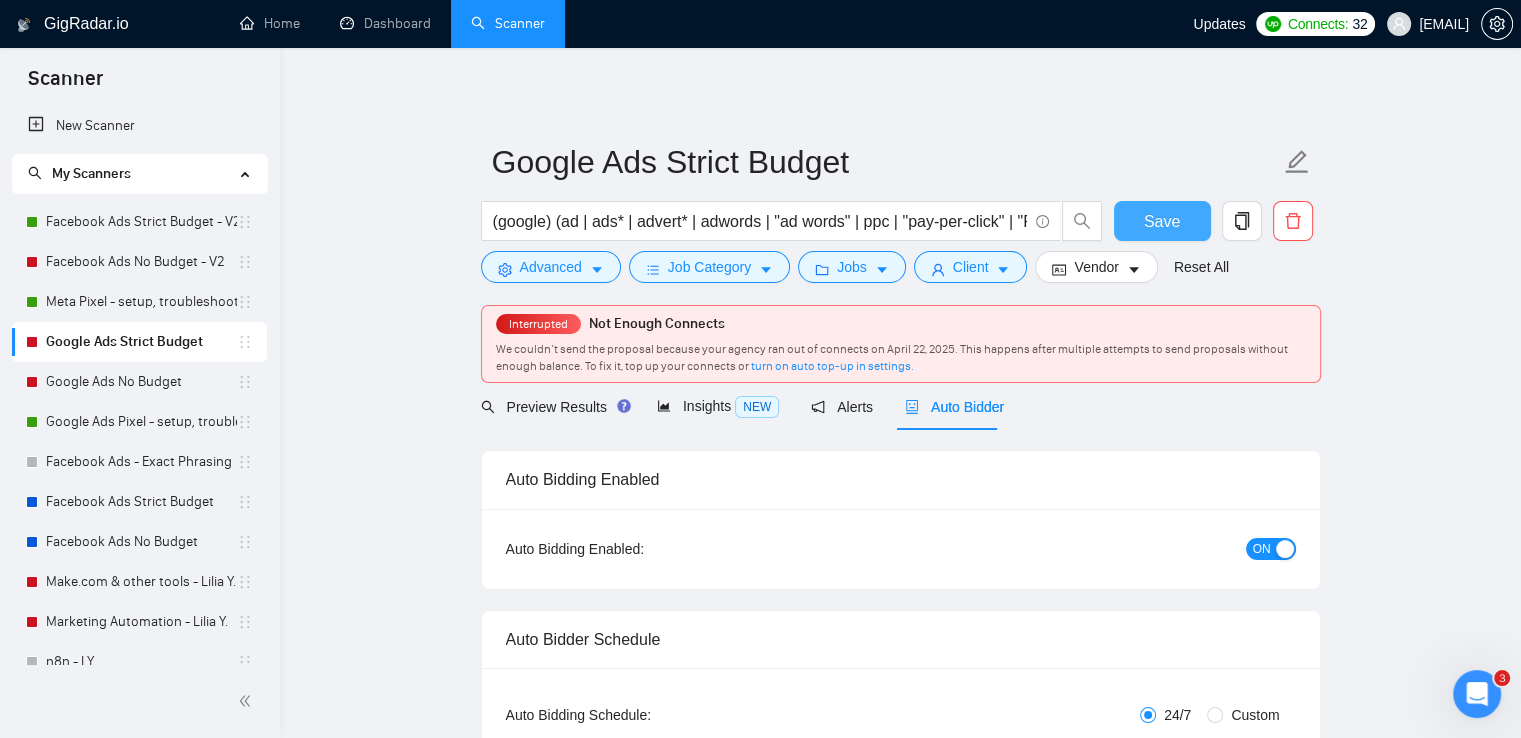 click on "Save" at bounding box center [1162, 221] 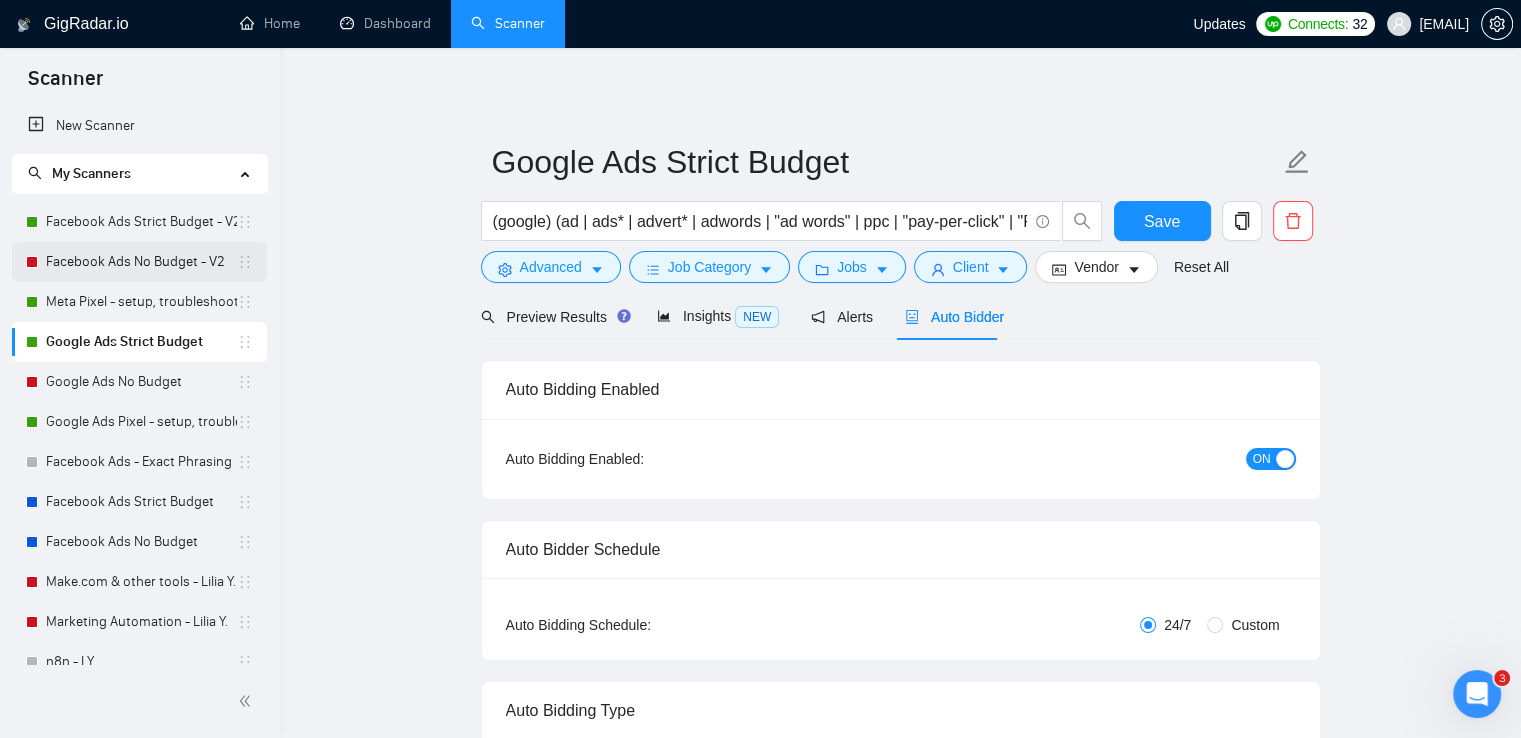 click on "Facebook Ads No Budget - V2" at bounding box center (141, 262) 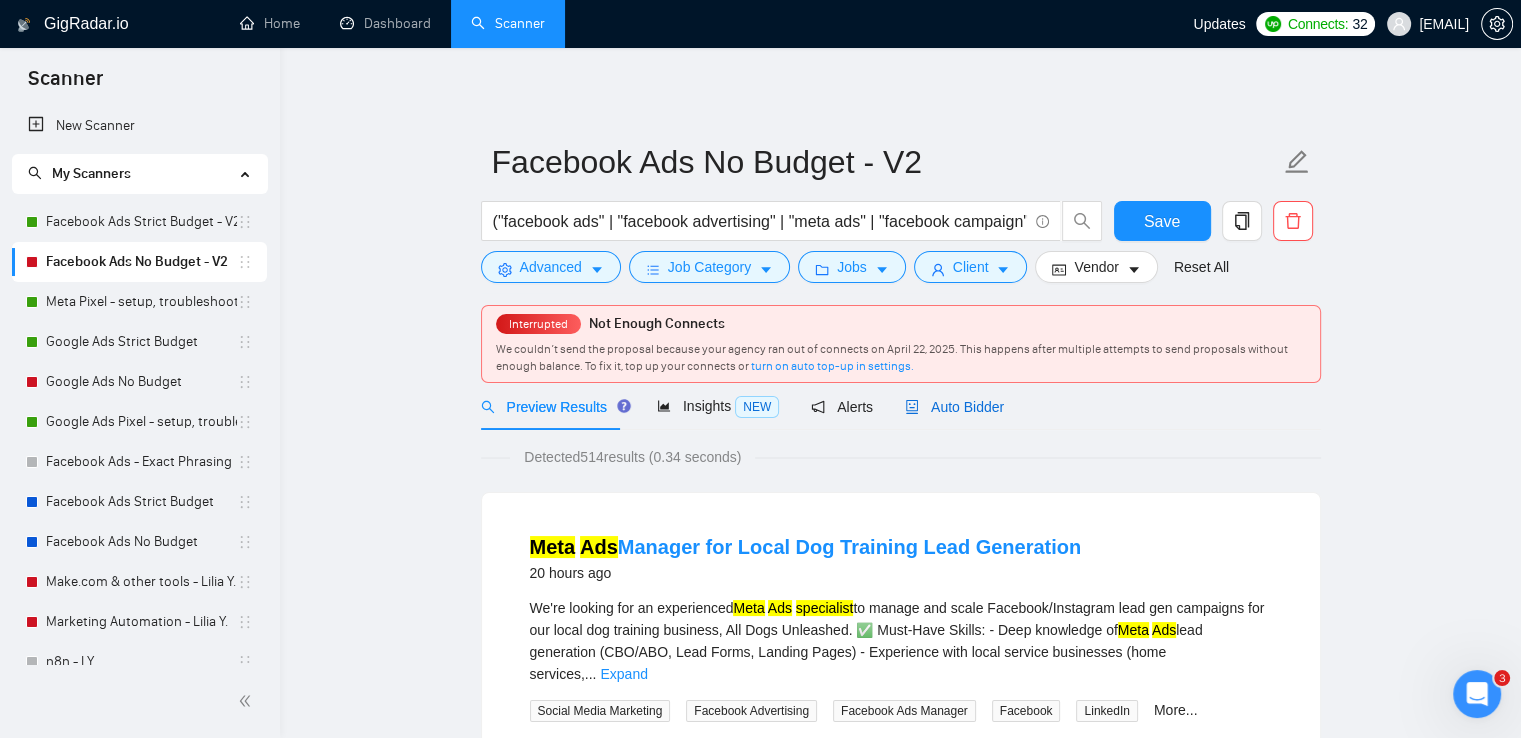 click on "Auto Bidder" at bounding box center [954, 407] 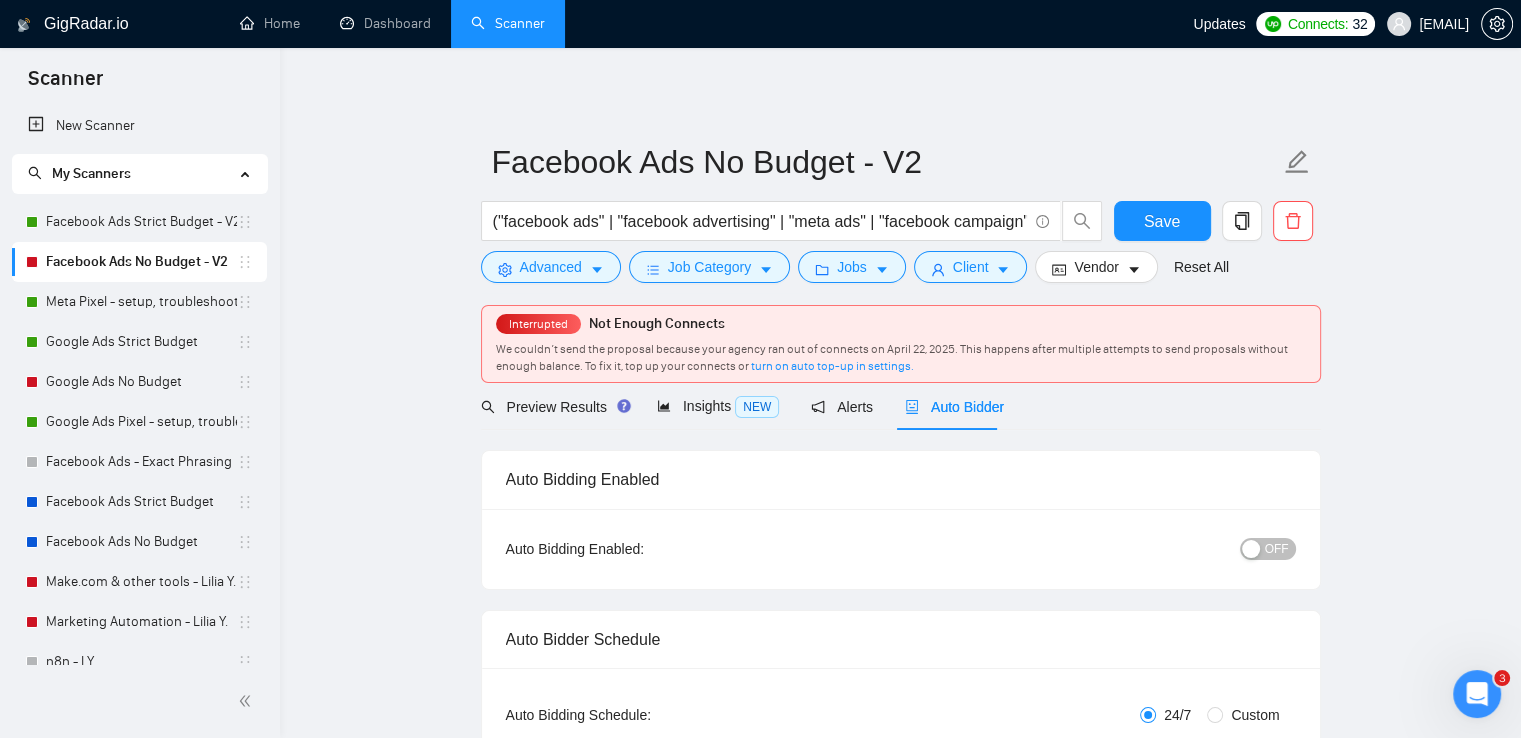 click on "OFF" at bounding box center [1277, 549] 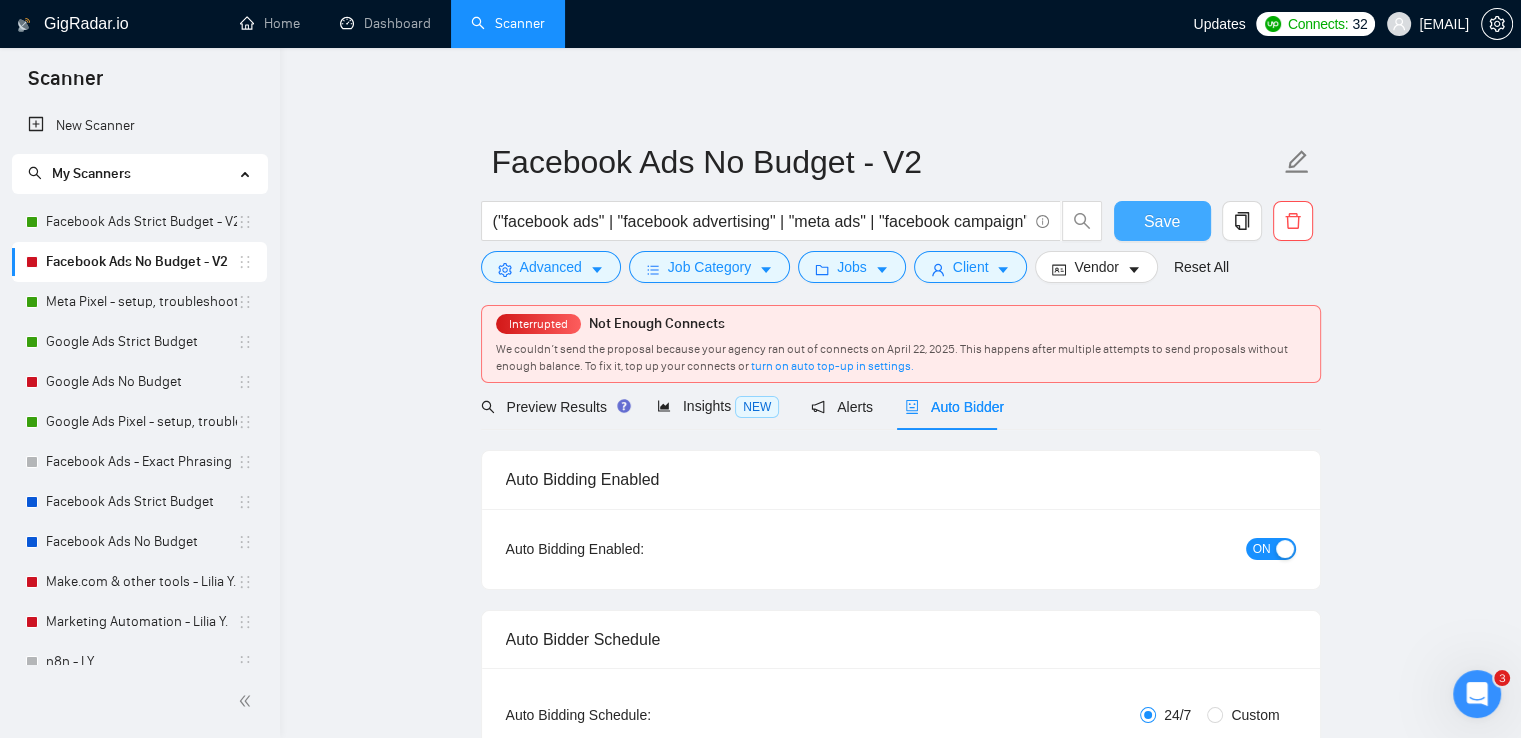 click on "Save" at bounding box center [1162, 221] 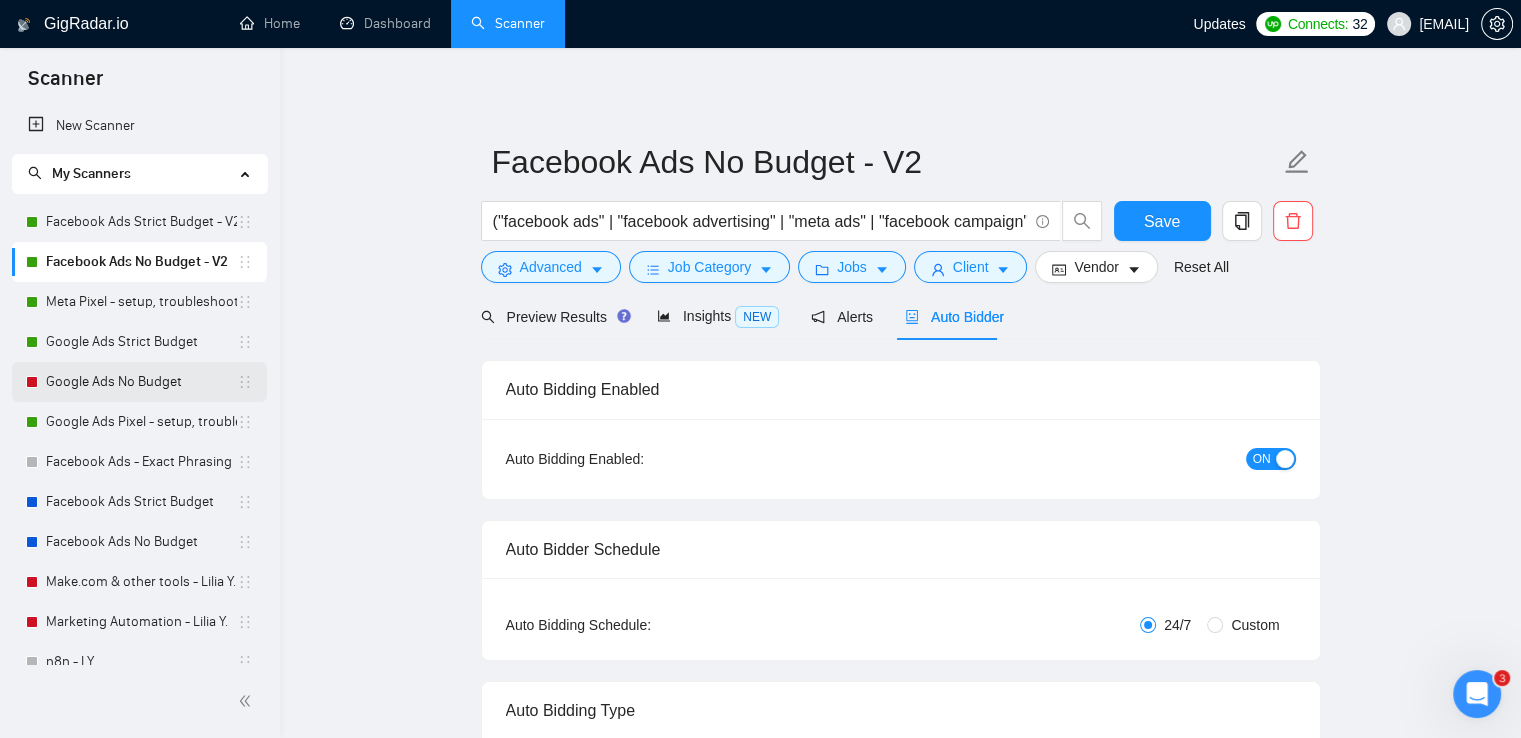 click on "Google Ads No Budget" at bounding box center (141, 382) 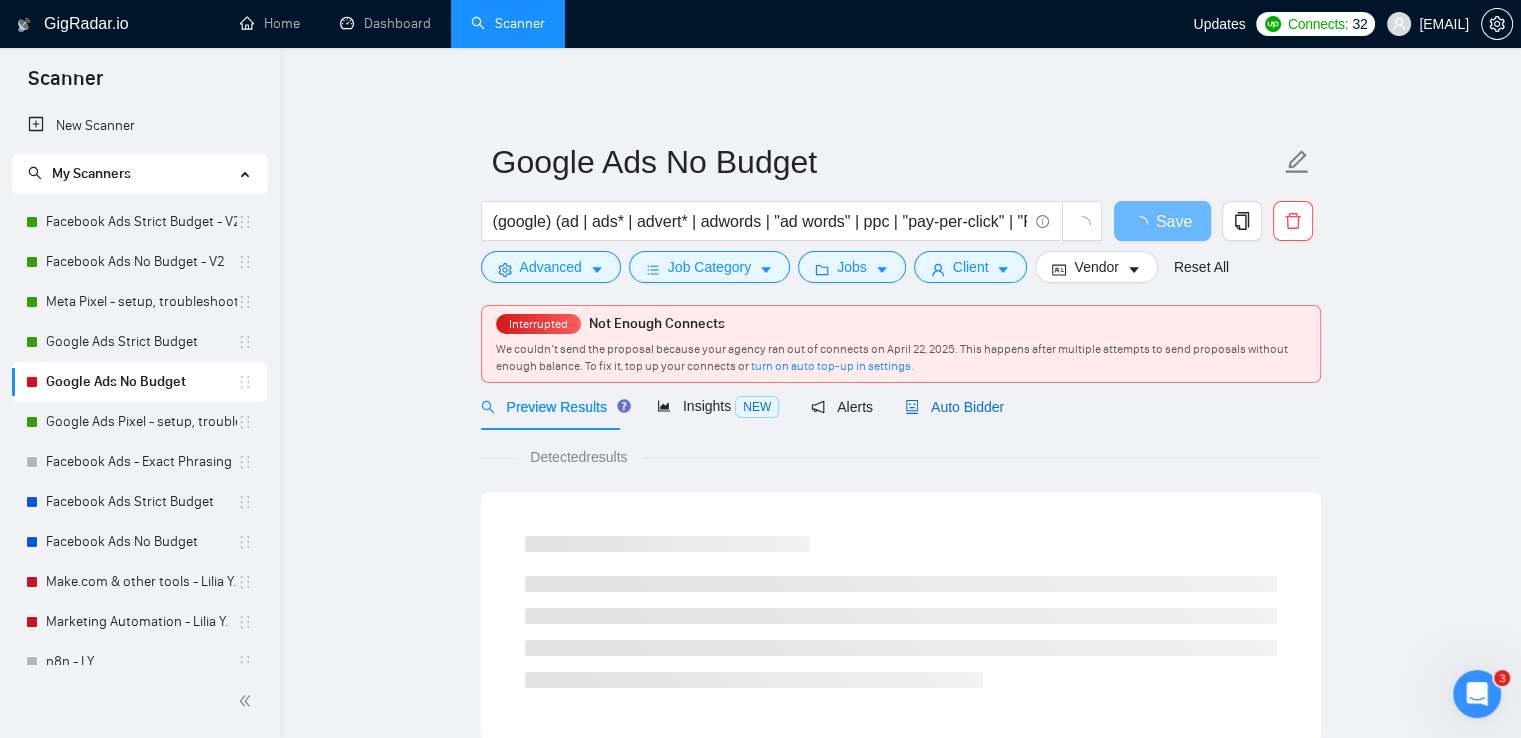 click on "Auto Bidder" at bounding box center [954, 407] 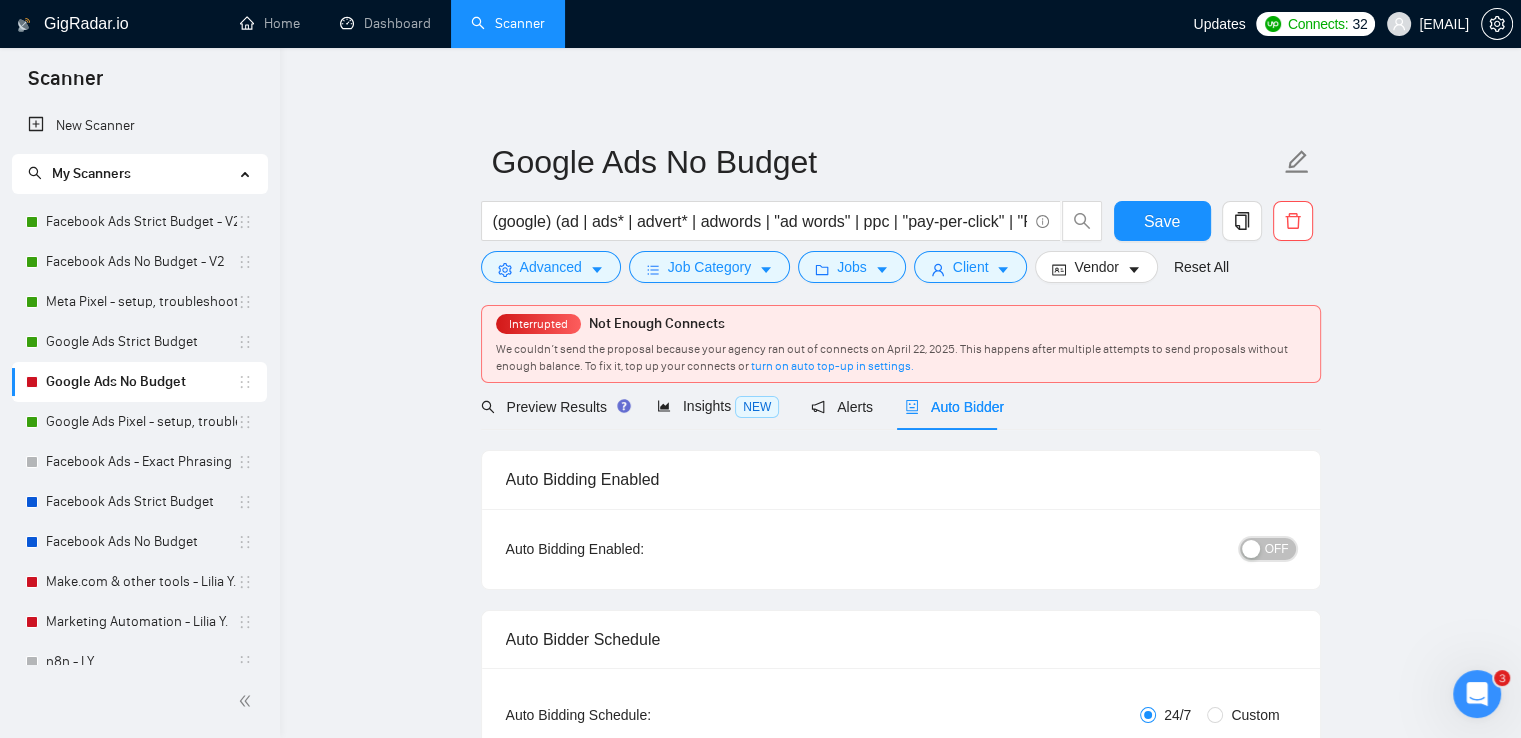 drag, startPoint x: 1286, startPoint y: 543, endPoint x: 1347, endPoint y: 439, distance: 120.56948 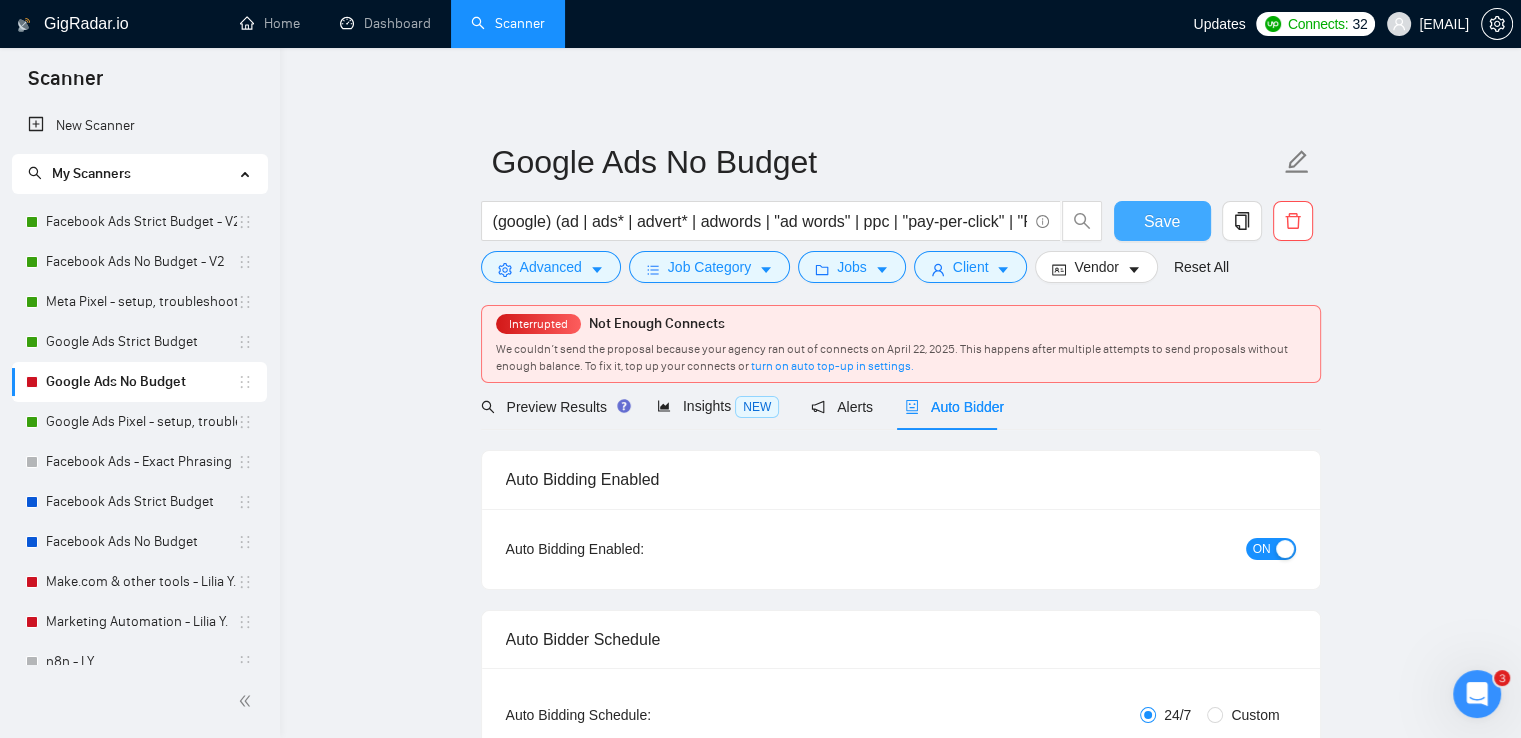 click on "Save" at bounding box center (1162, 221) 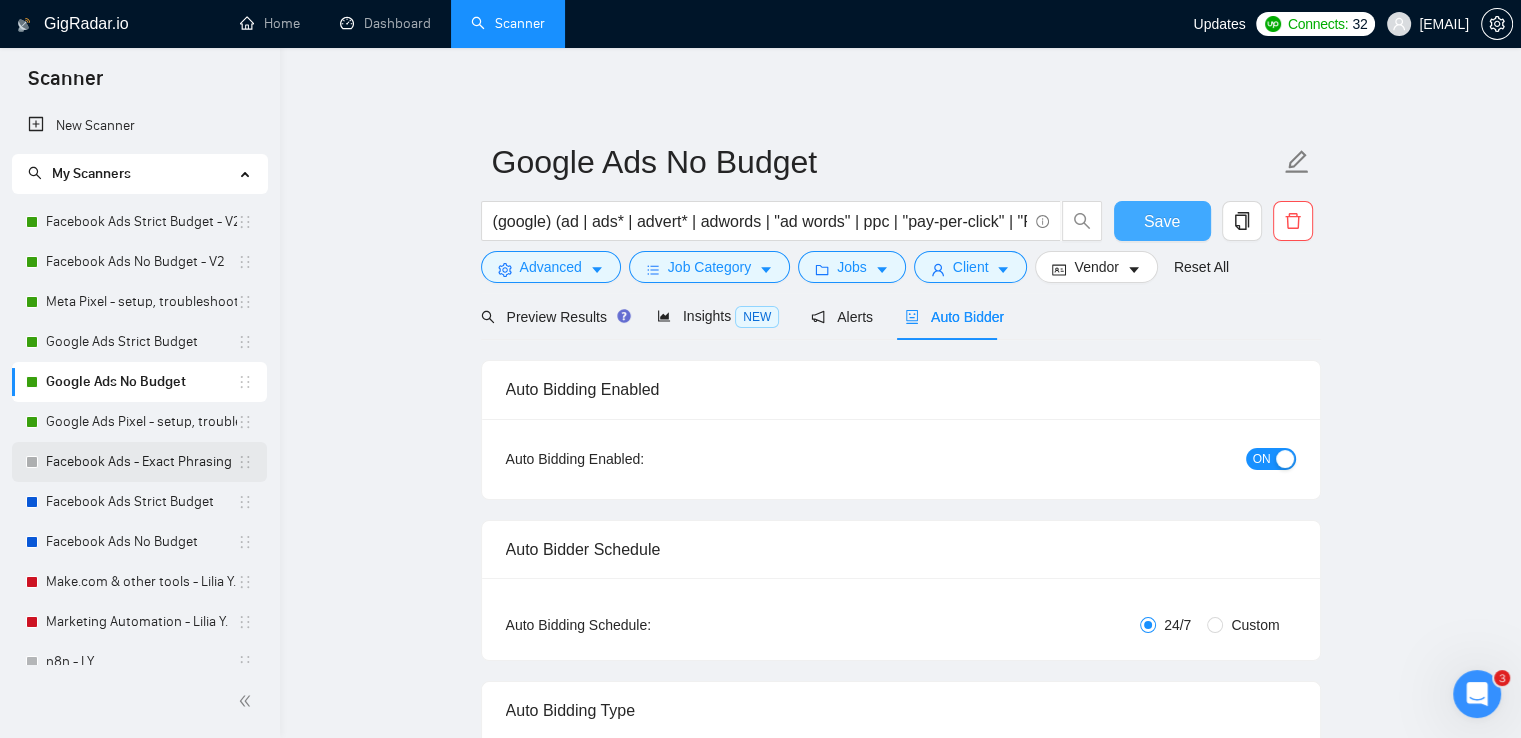 type 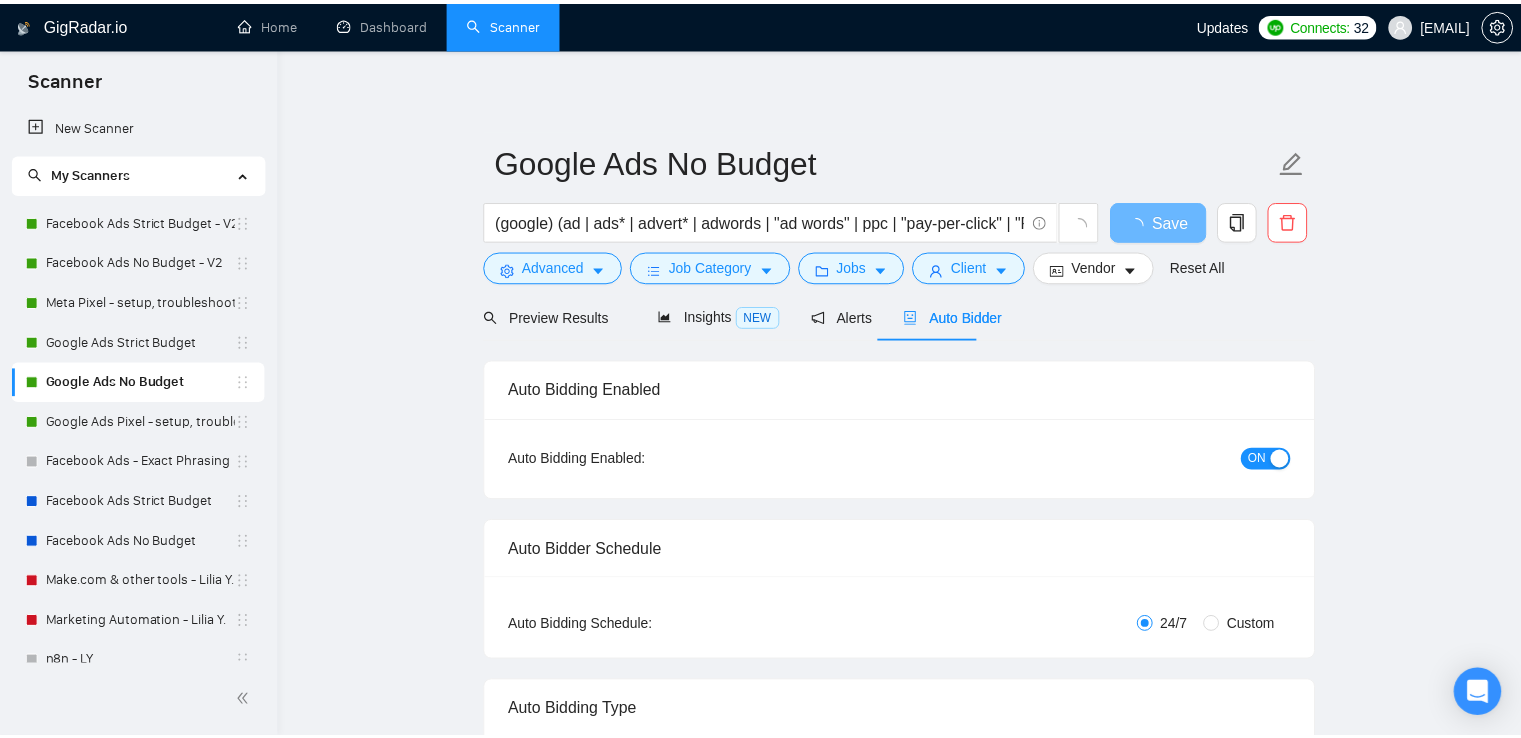 scroll, scrollTop: 0, scrollLeft: 0, axis: both 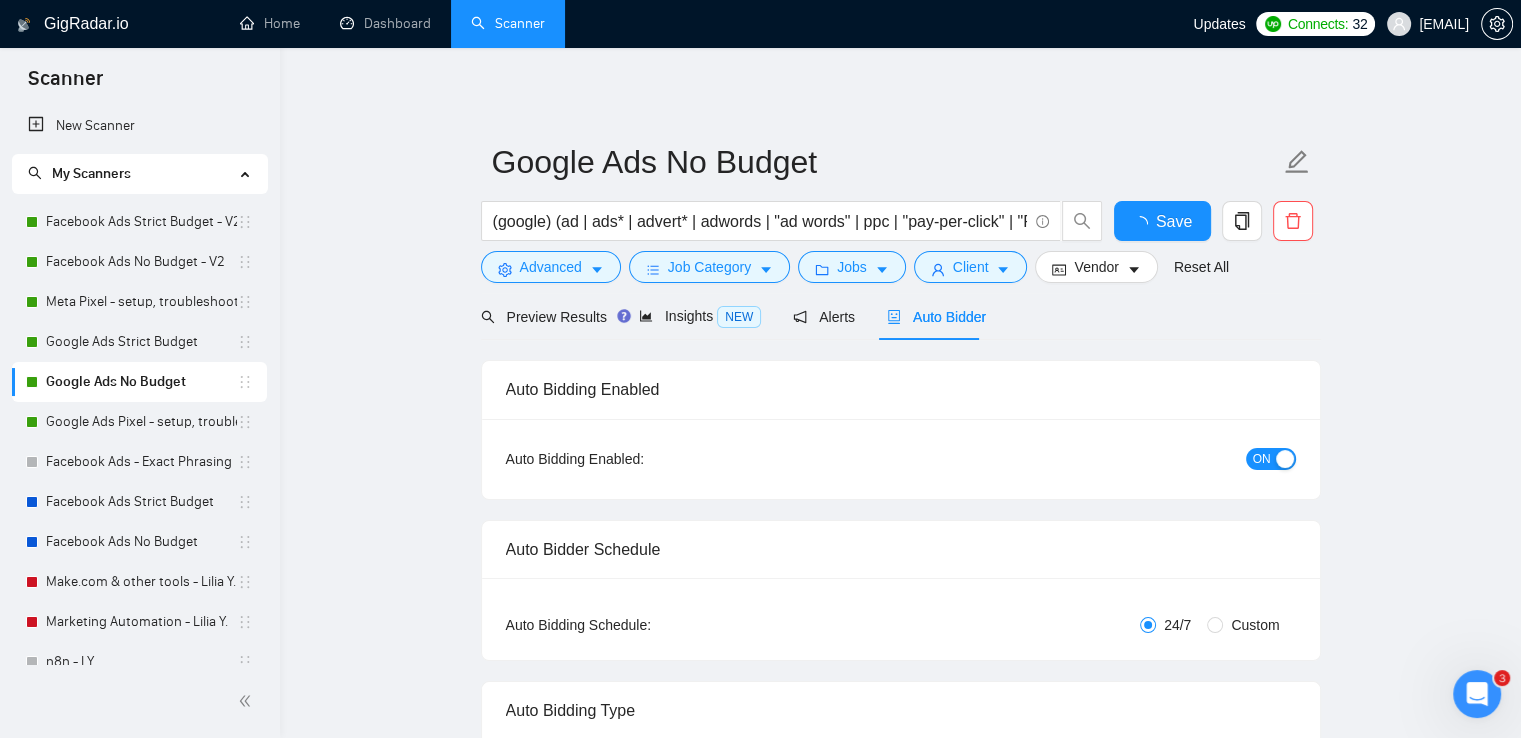 type 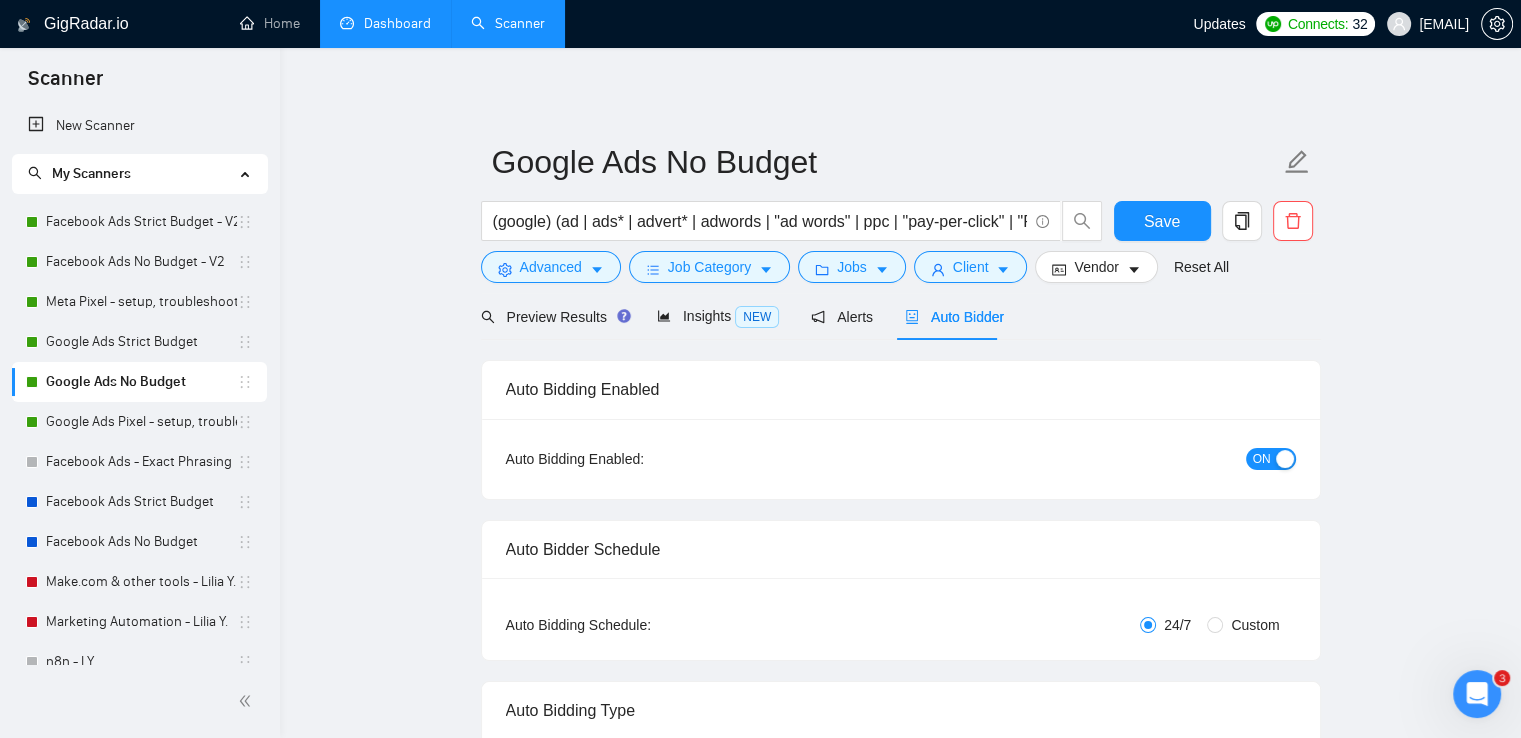 click on "Dashboard" at bounding box center [385, 23] 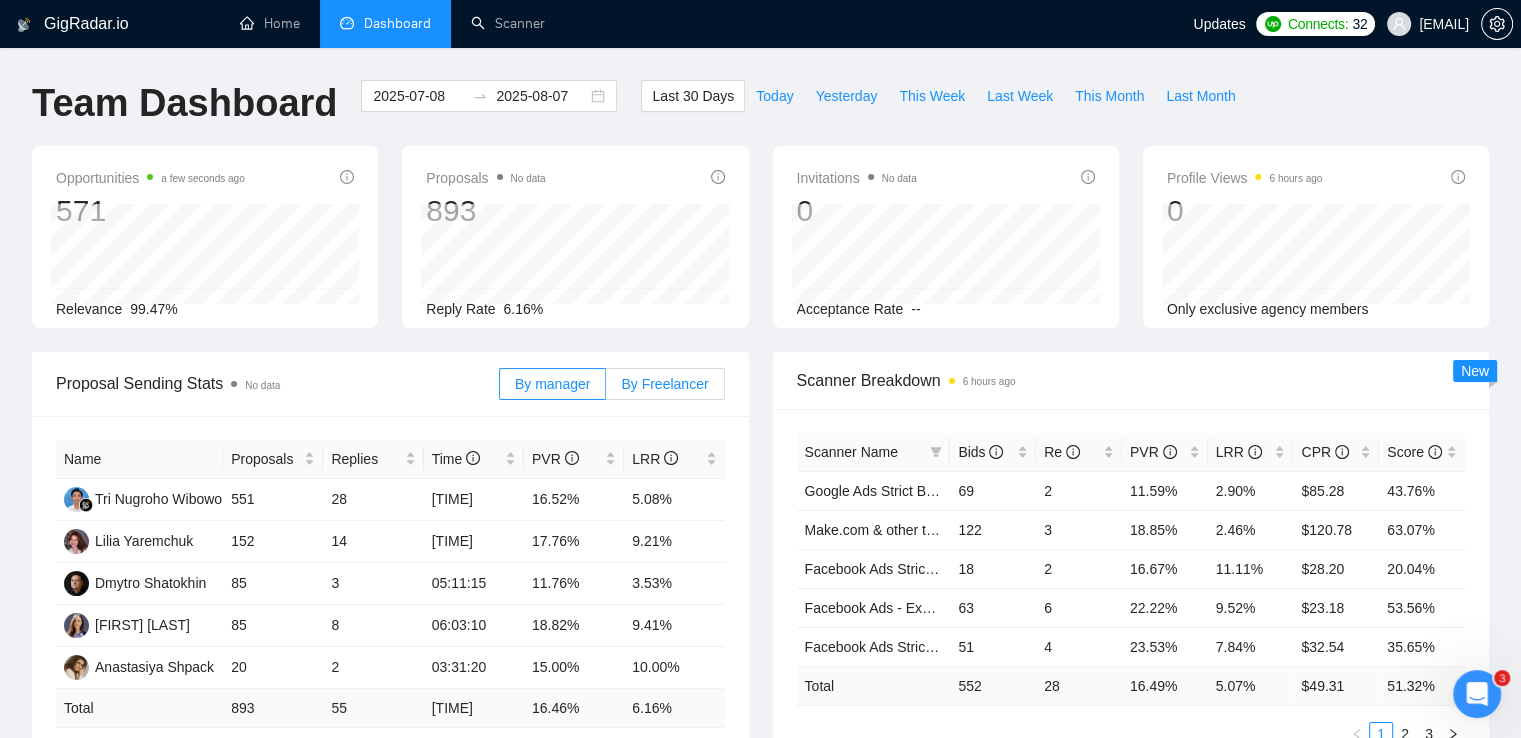 click on "By Freelancer" at bounding box center [664, 384] 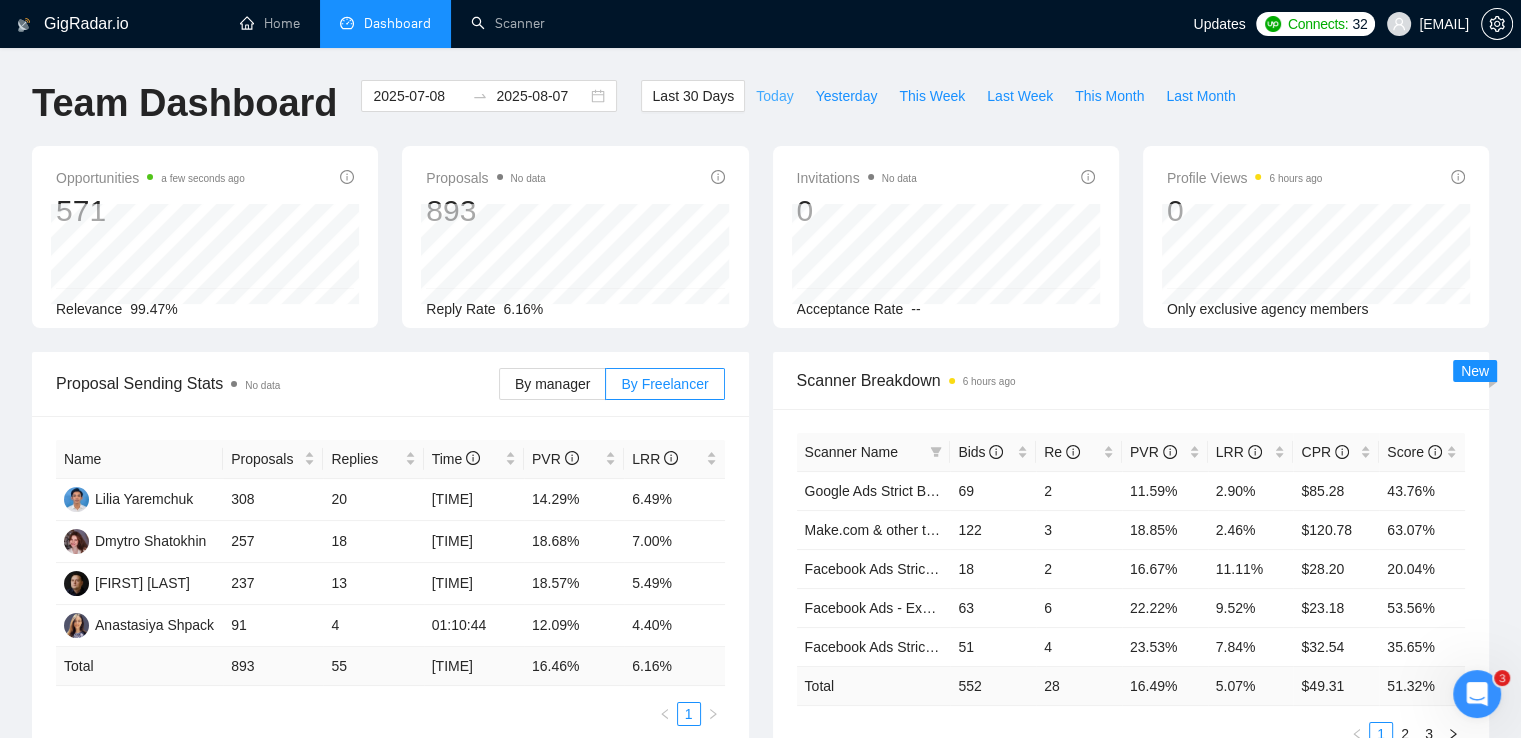 click on "Today" at bounding box center [774, 96] 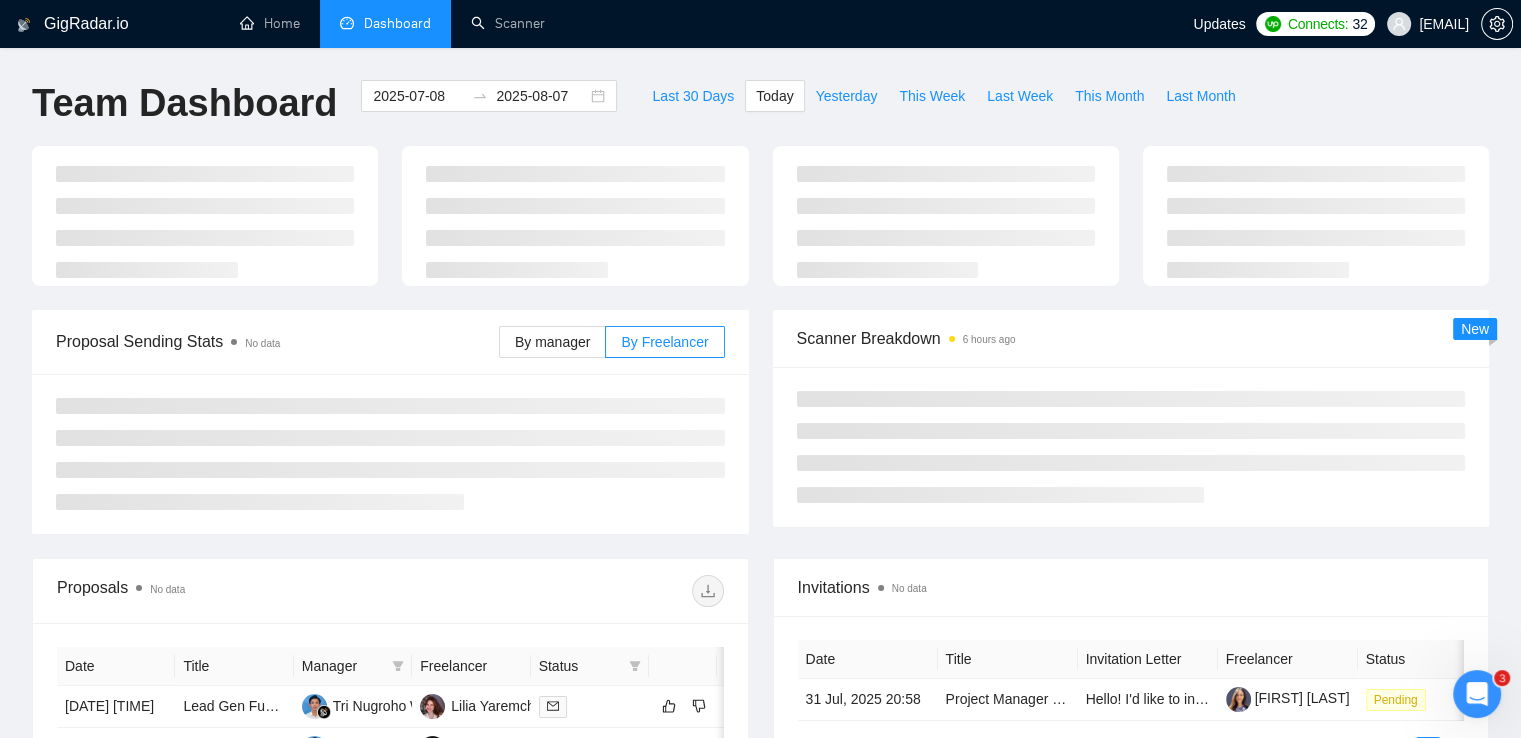 type on "2025-08-07" 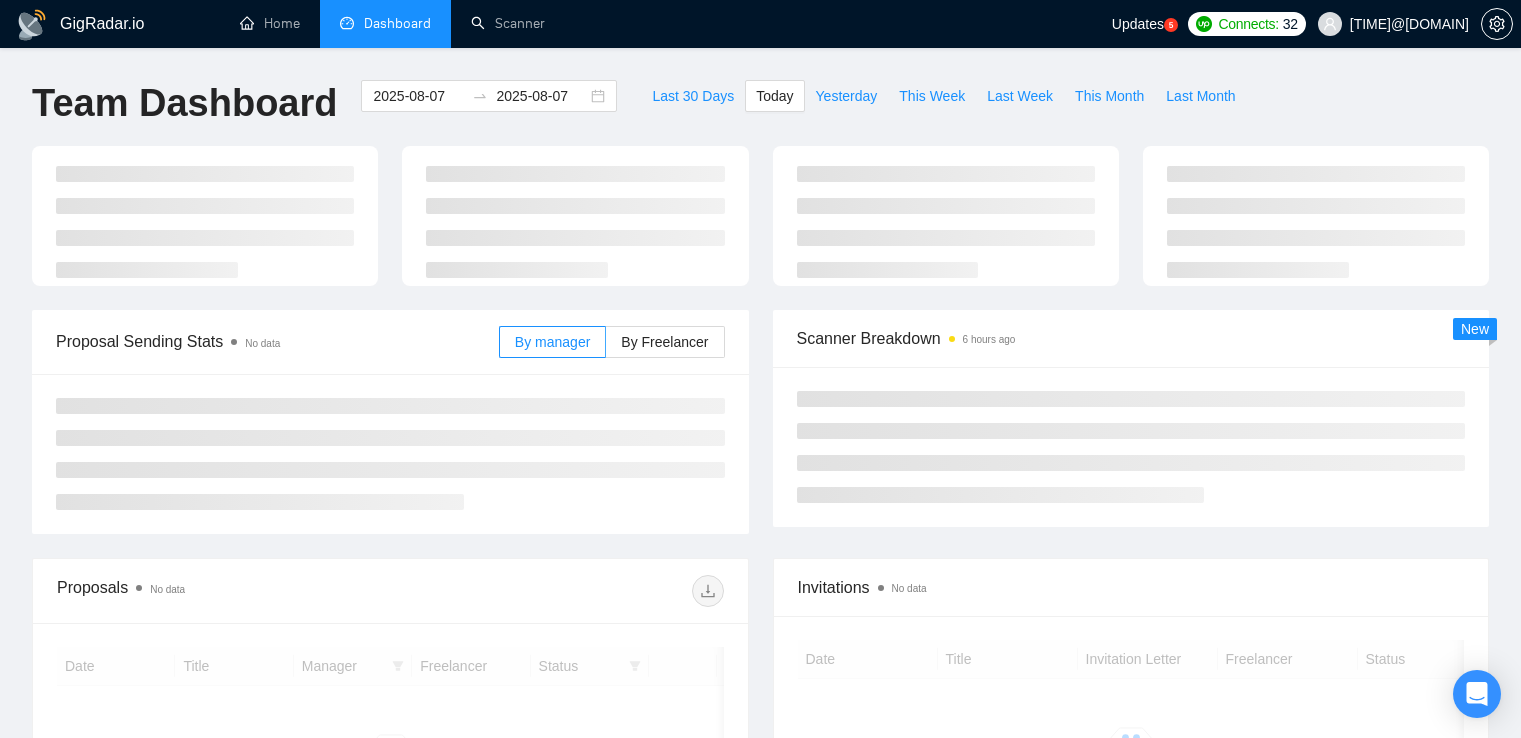 scroll, scrollTop: 0, scrollLeft: 0, axis: both 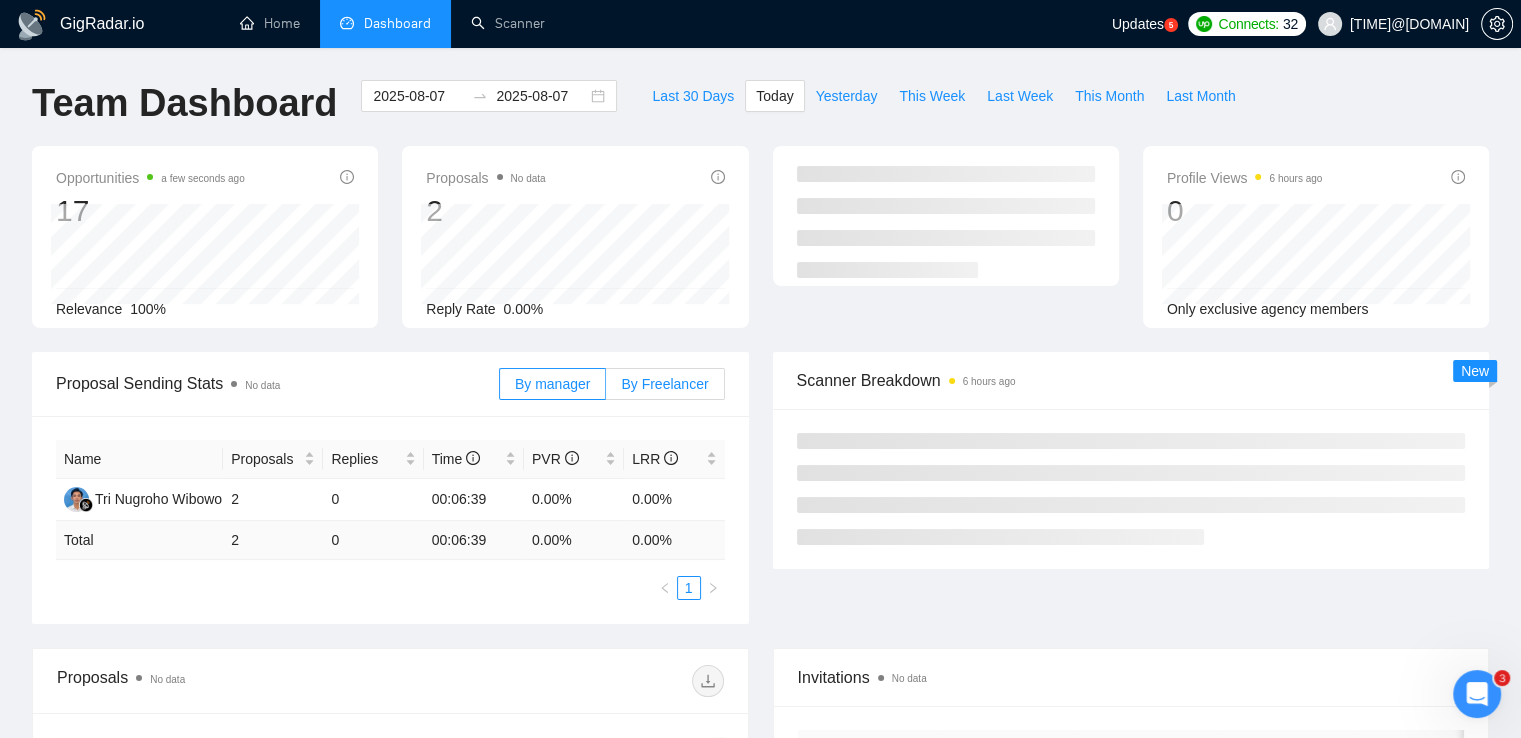 click on "By Freelancer" at bounding box center (664, 384) 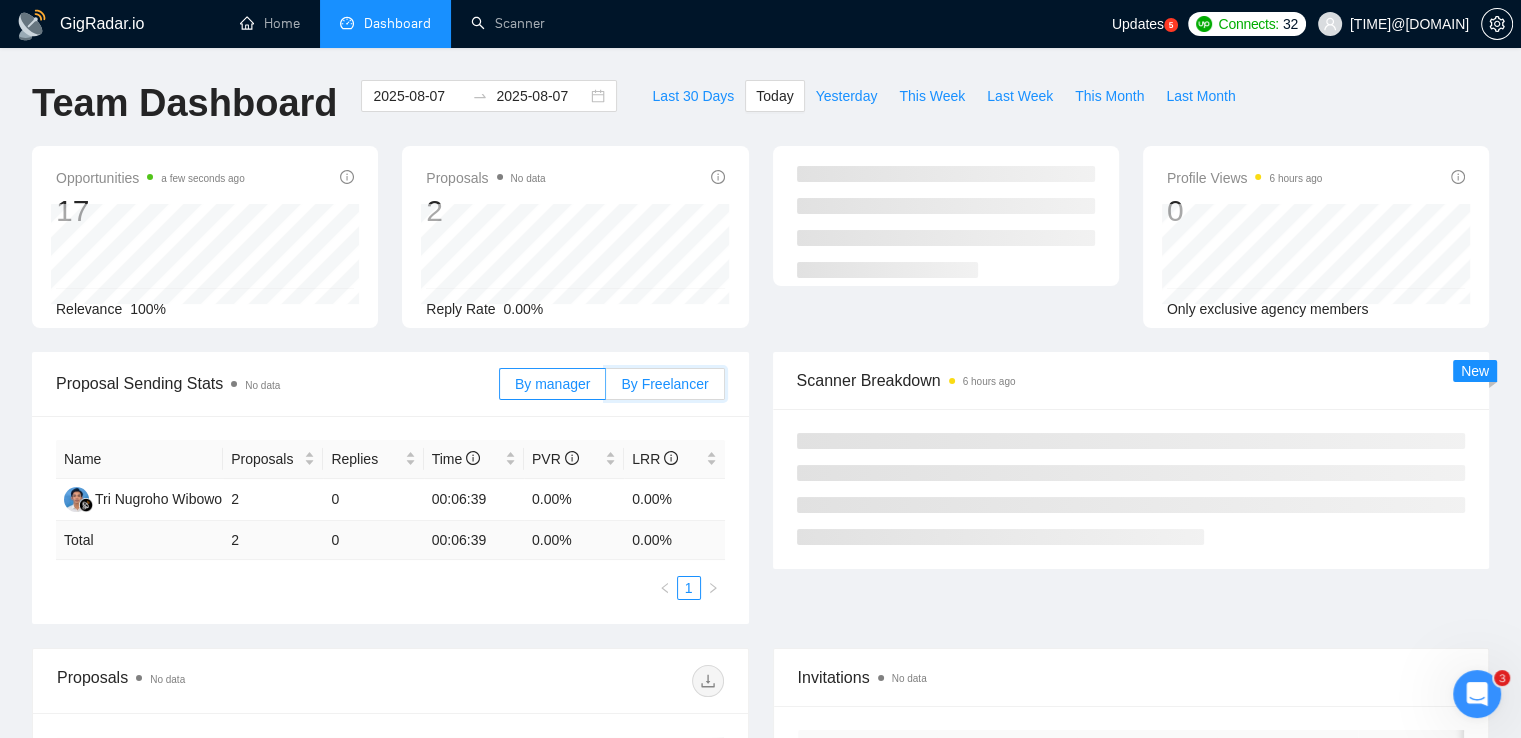 click on "By Freelancer" at bounding box center (606, 389) 